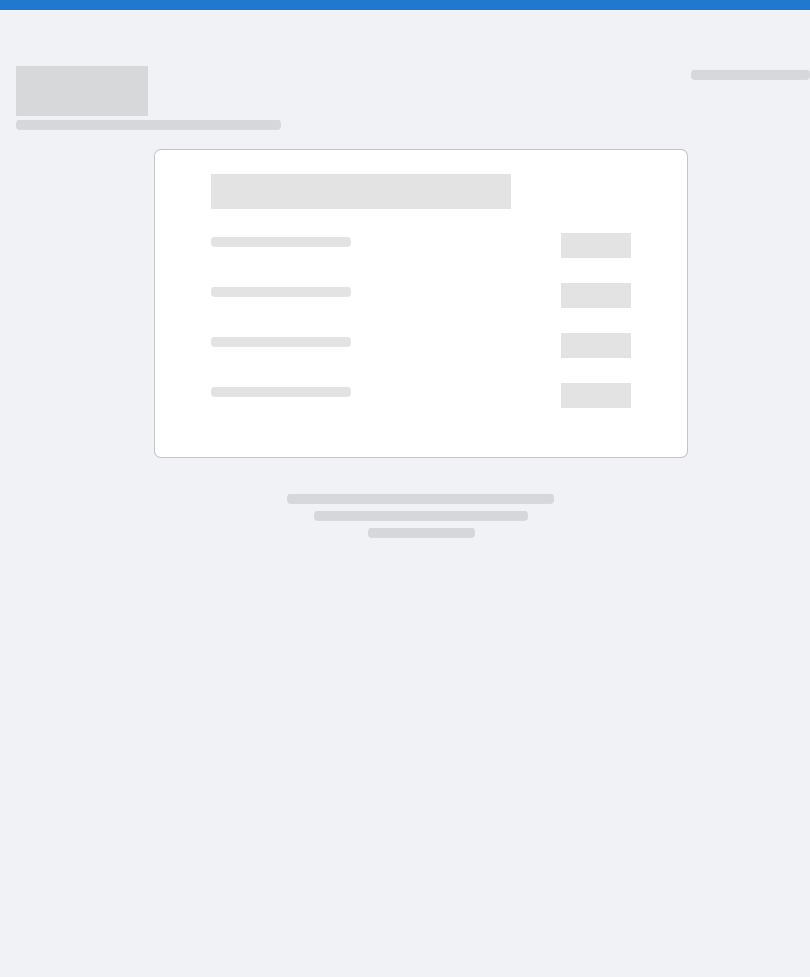 scroll, scrollTop: 0, scrollLeft: 0, axis: both 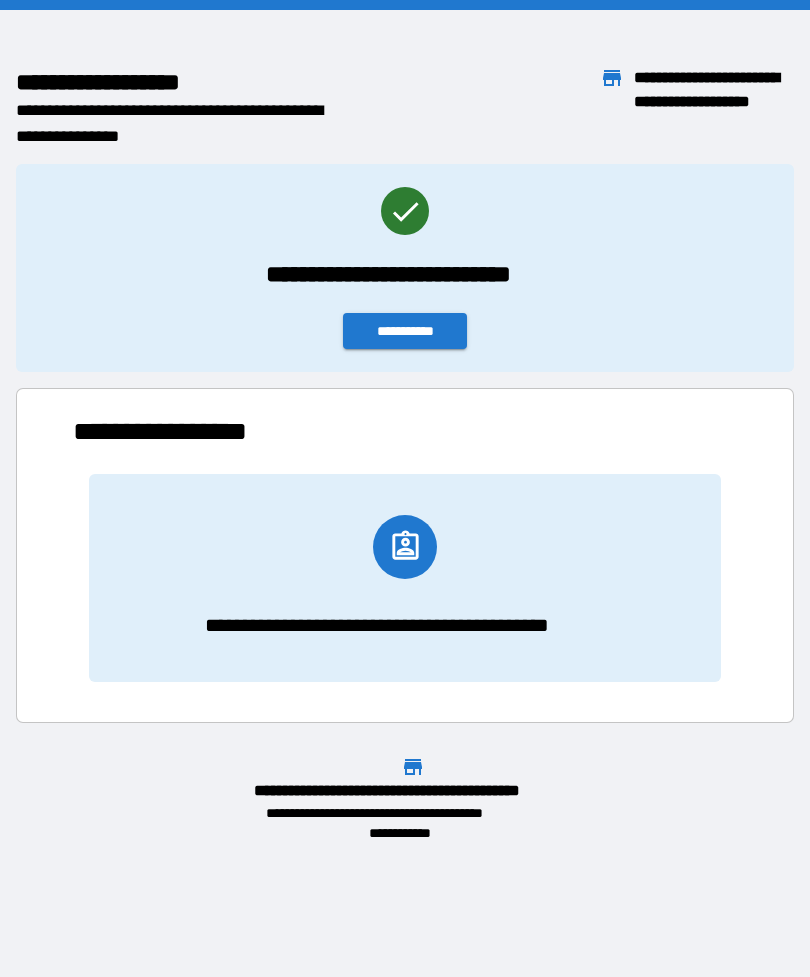 click on "**********" at bounding box center [405, 268] 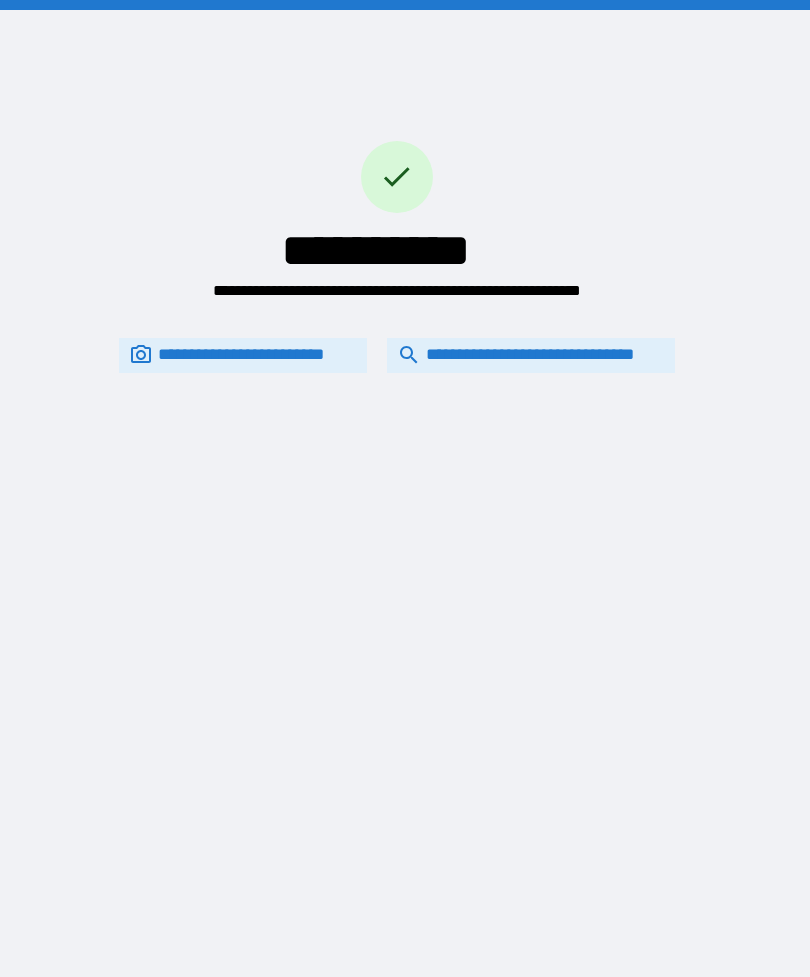 click on "**********" at bounding box center [531, 355] 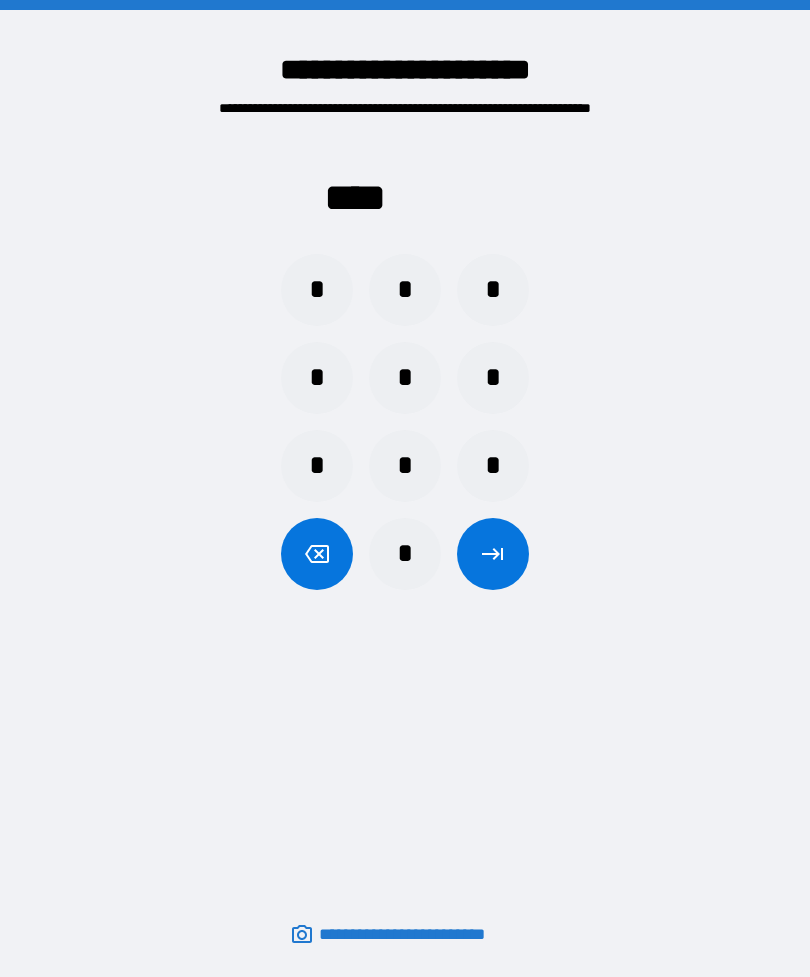 click on "*" at bounding box center [317, 378] 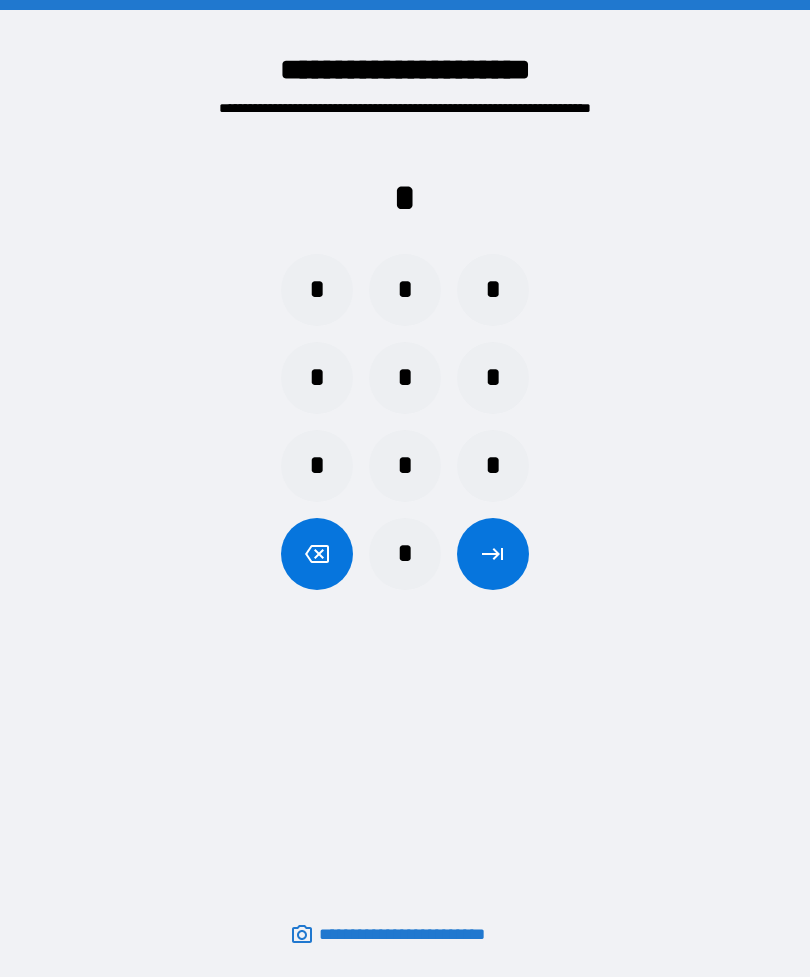click on "*" at bounding box center (405, 378) 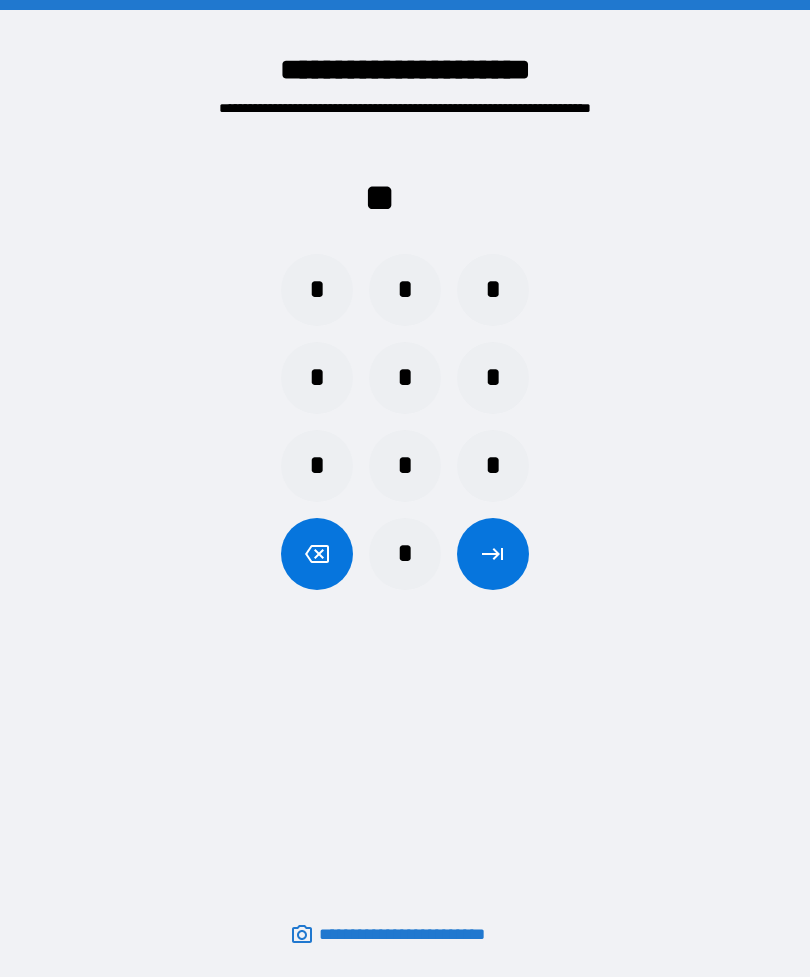 click 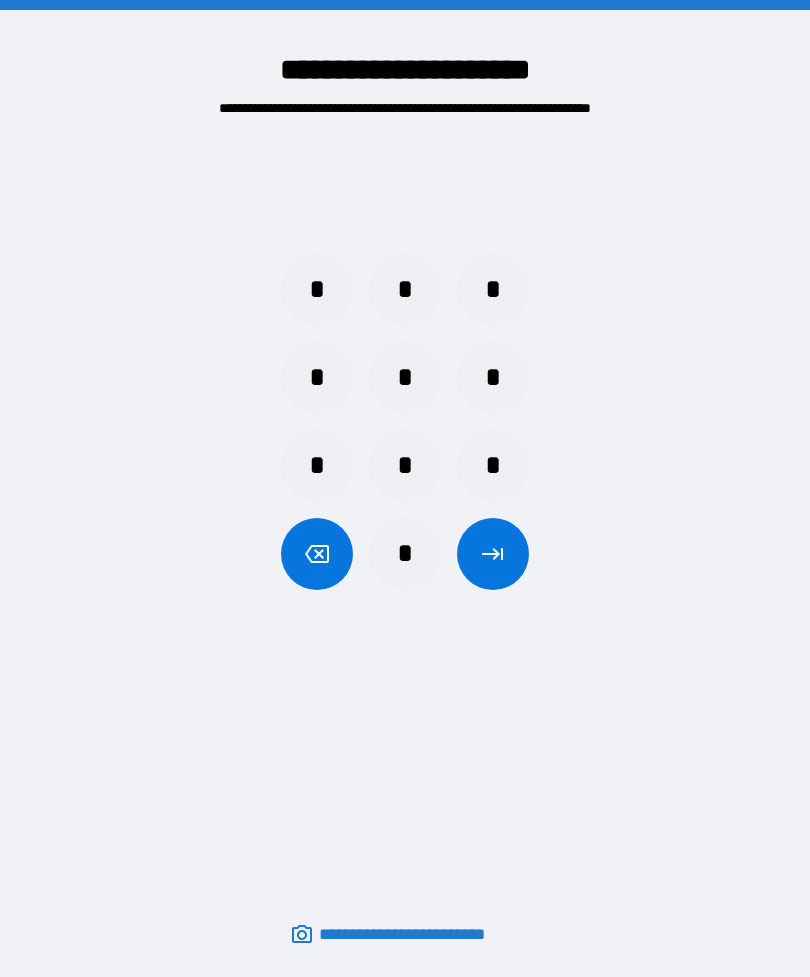 click on "*" at bounding box center (317, 378) 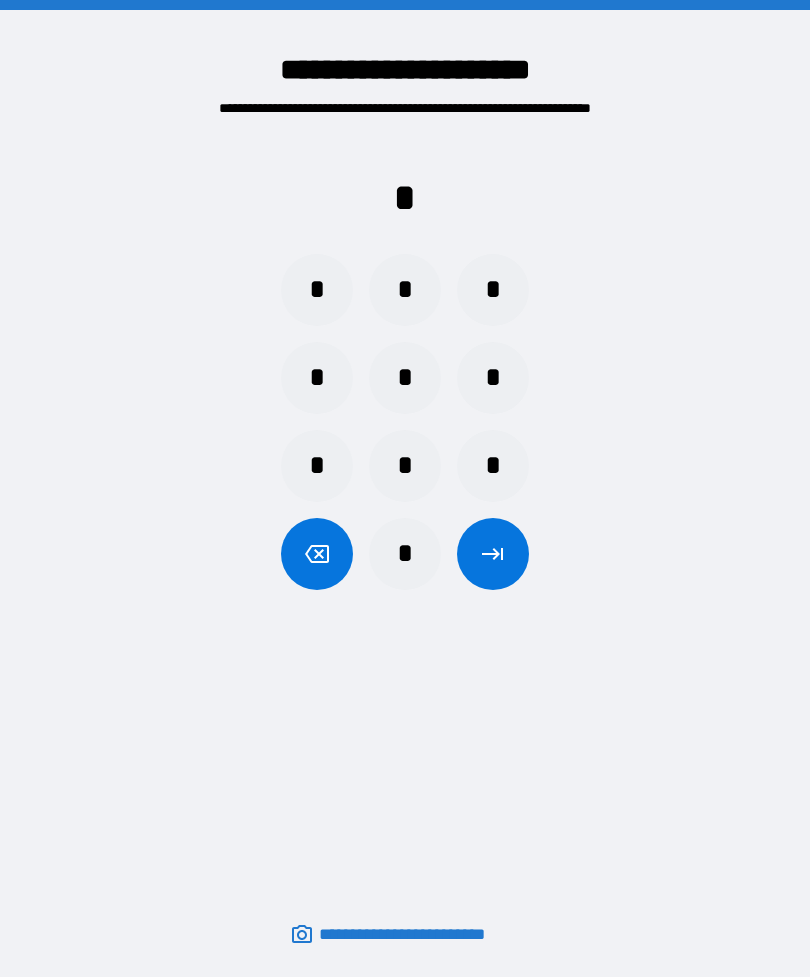 click on "*" at bounding box center [317, 378] 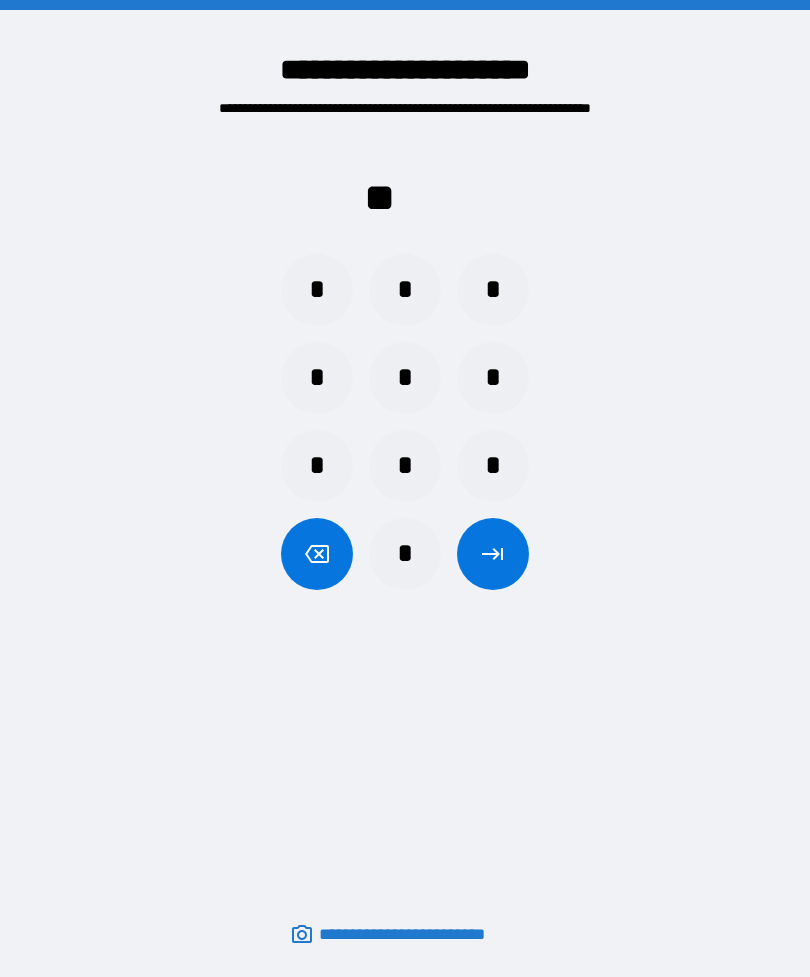click on "*" at bounding box center (405, 378) 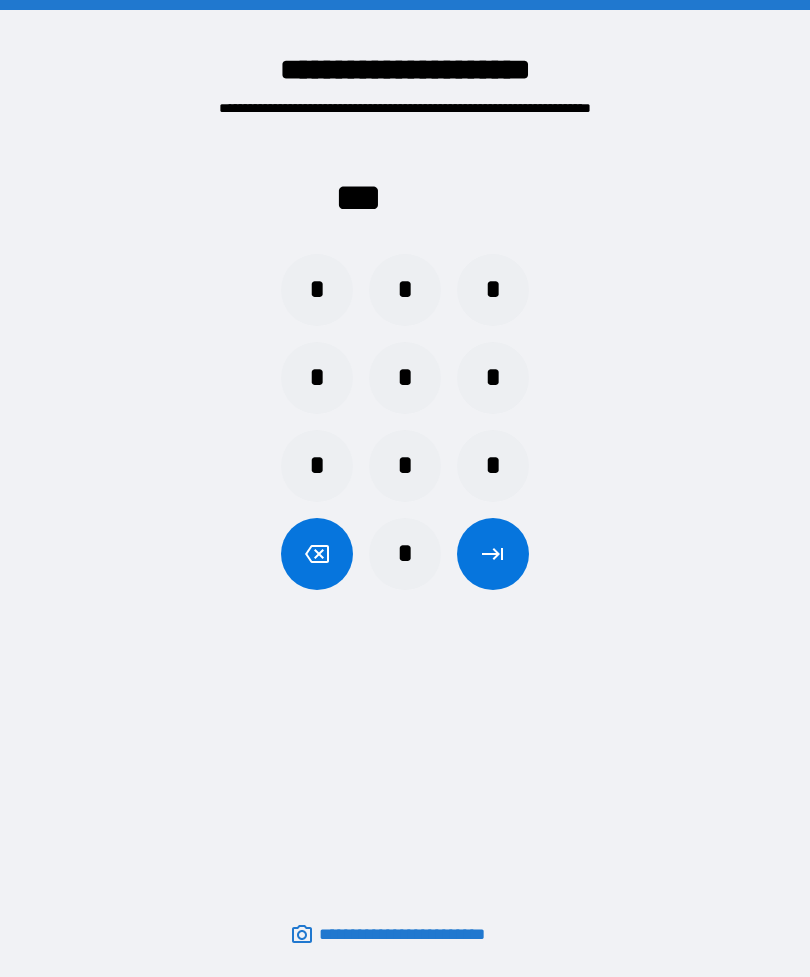 click on "*" at bounding box center (405, 378) 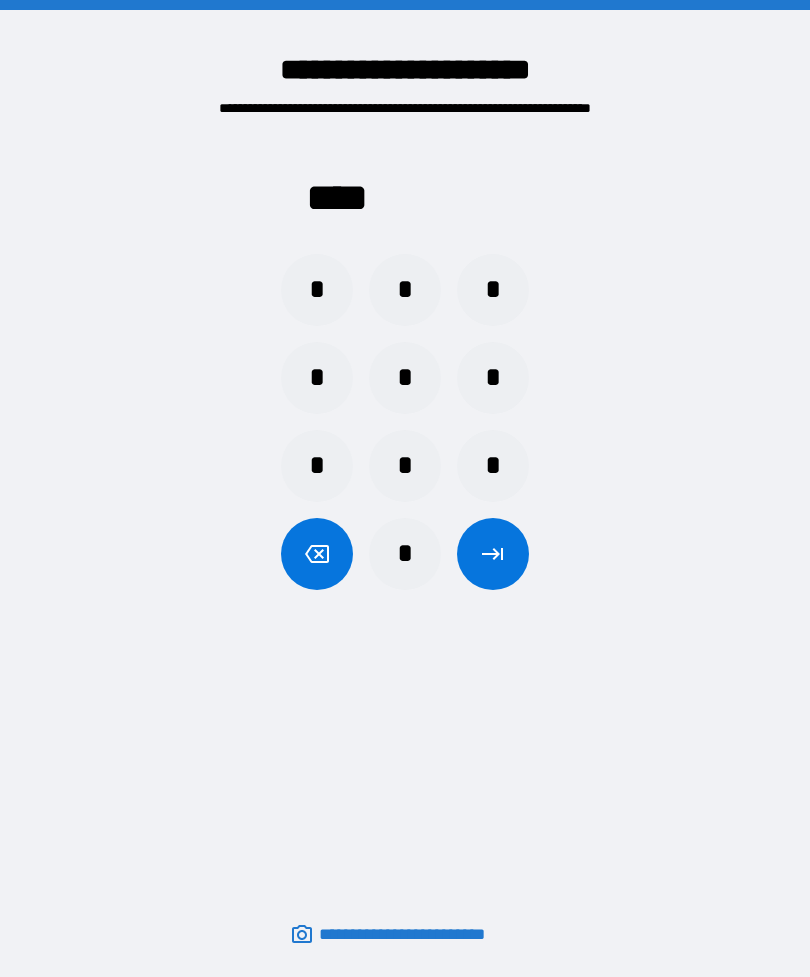 click 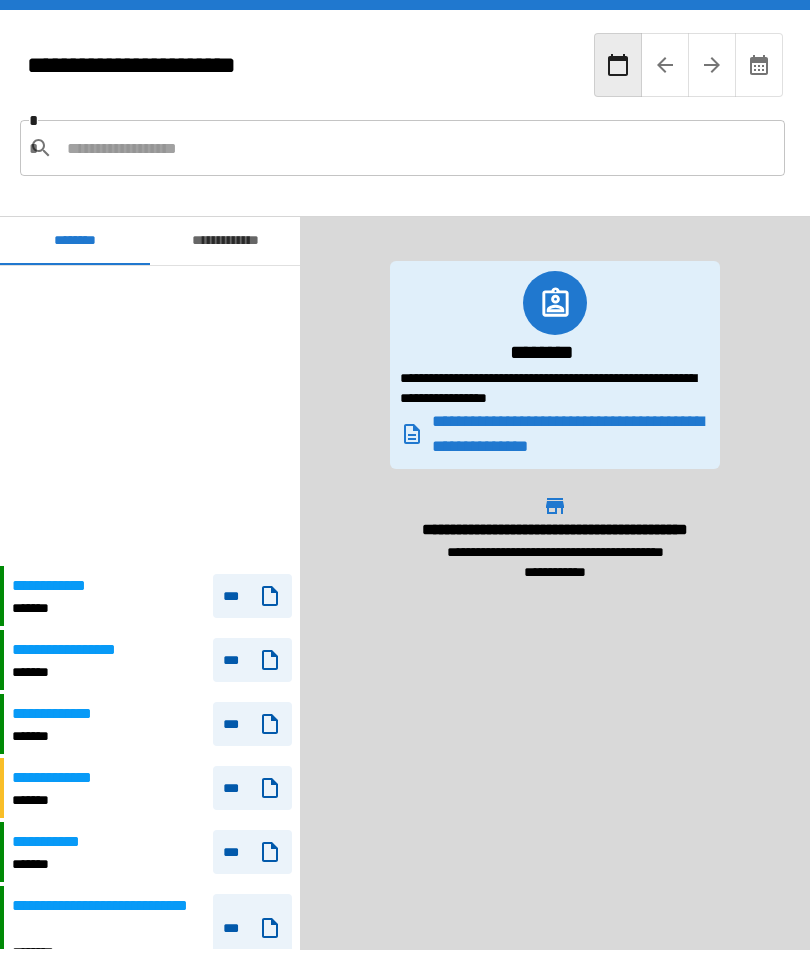 scroll, scrollTop: 300, scrollLeft: 0, axis: vertical 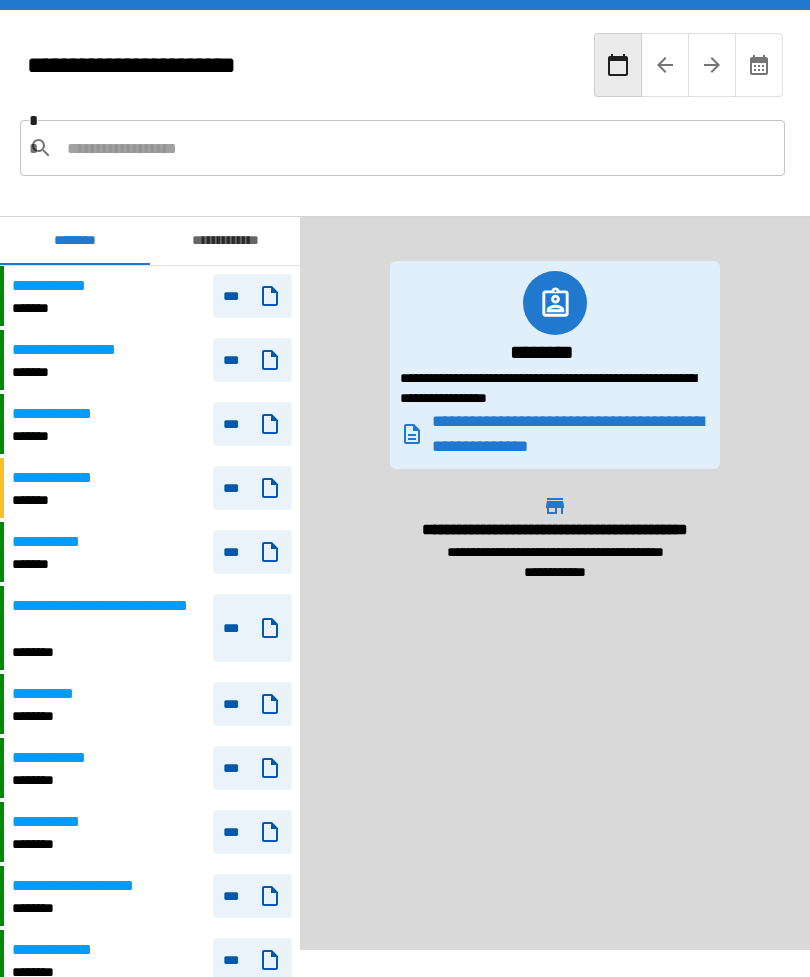 click on "**********" at bounding box center (60, 286) 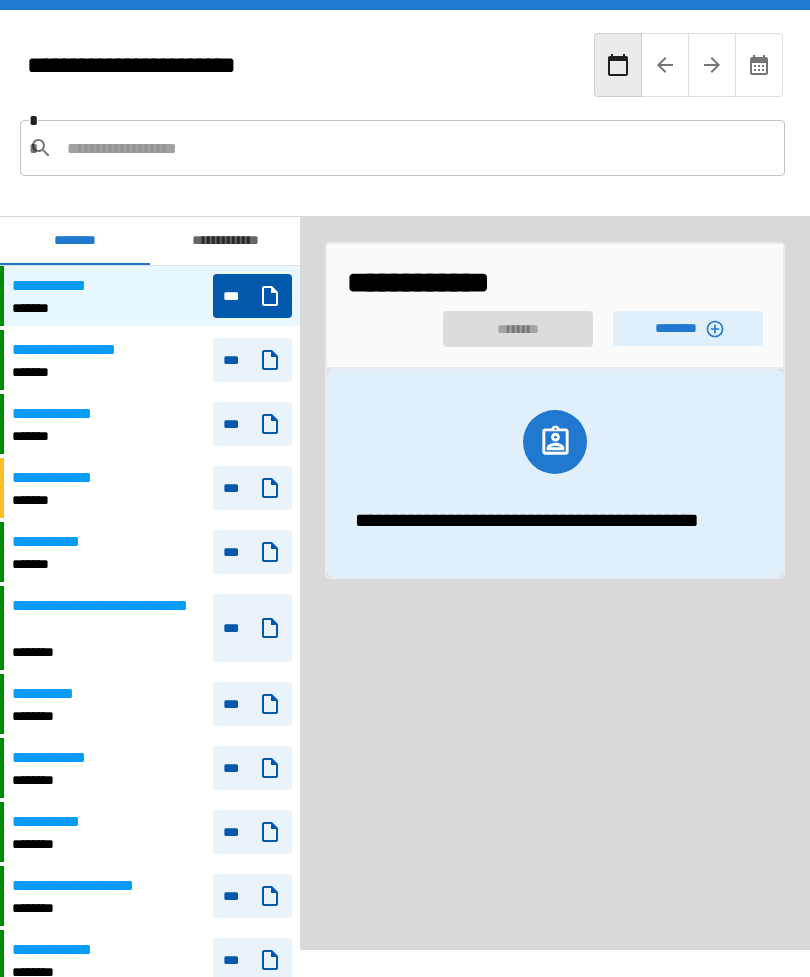 click on "********" at bounding box center [688, 328] 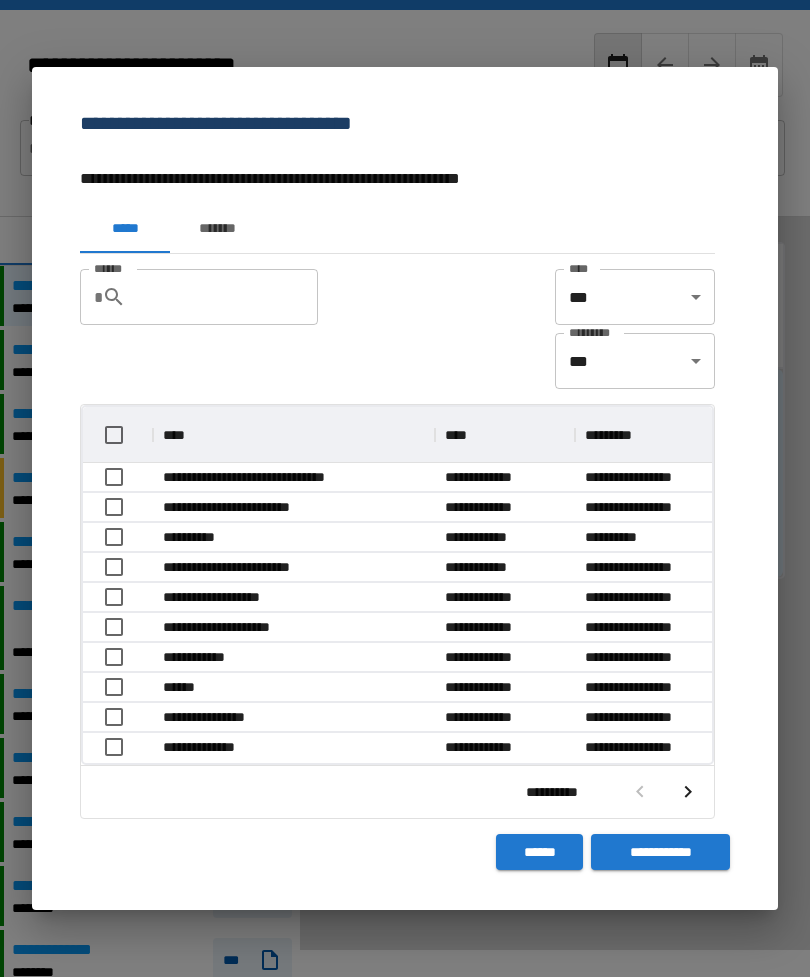 scroll, scrollTop: 356, scrollLeft: 629, axis: both 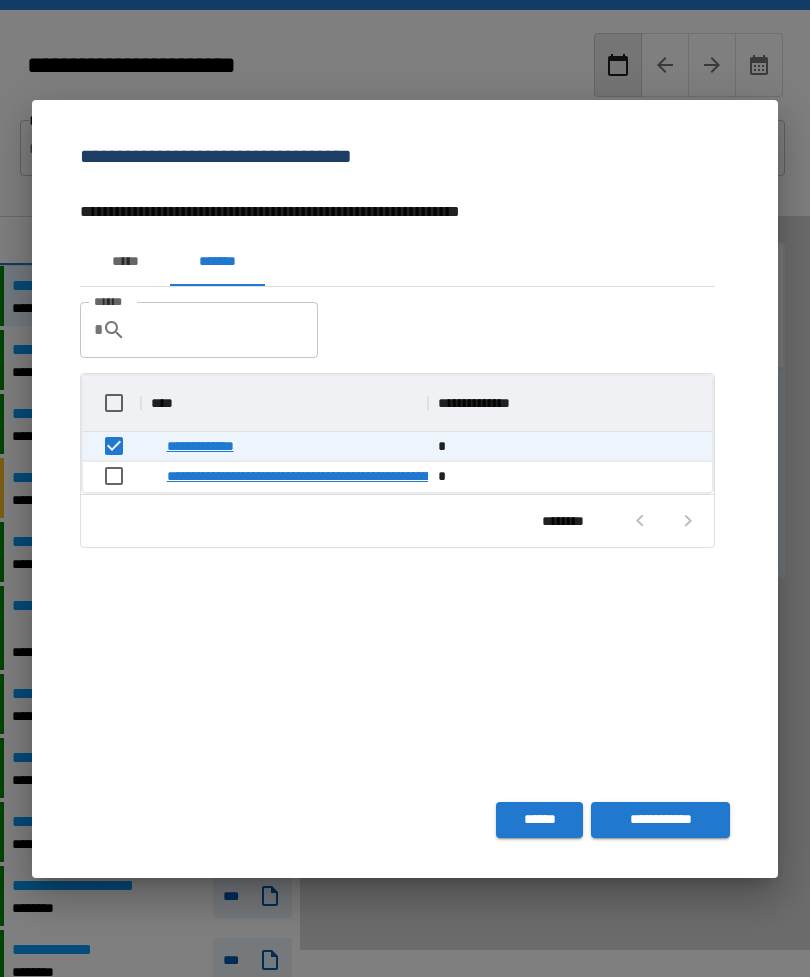 click on "**********" at bounding box center [660, 820] 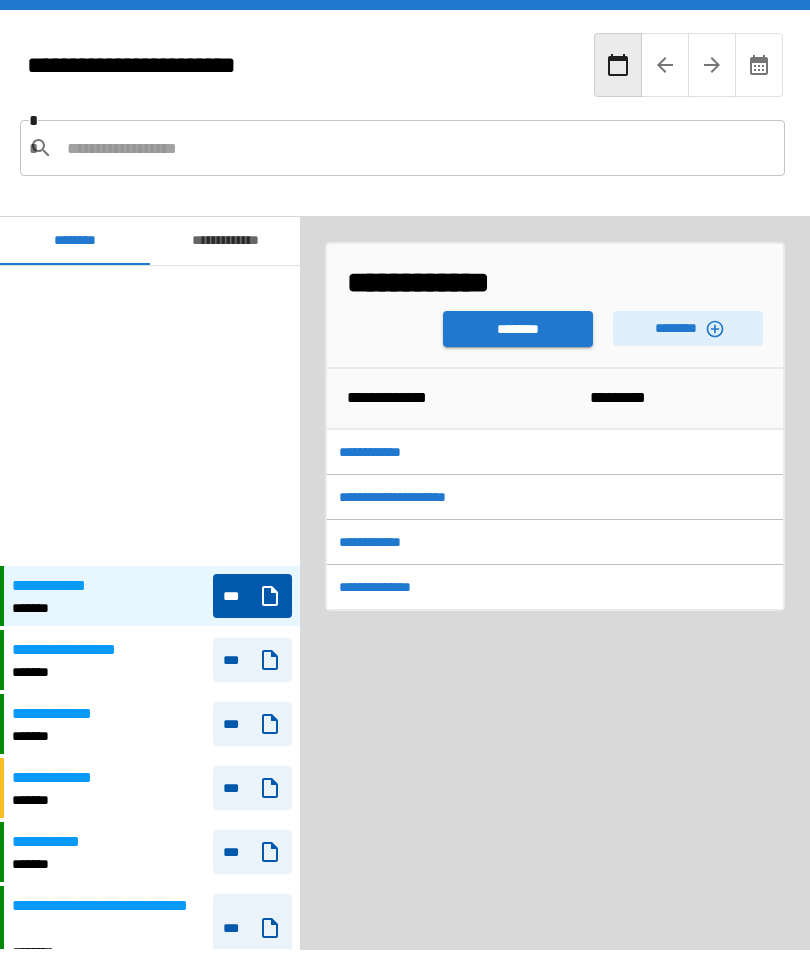 scroll, scrollTop: 300, scrollLeft: 0, axis: vertical 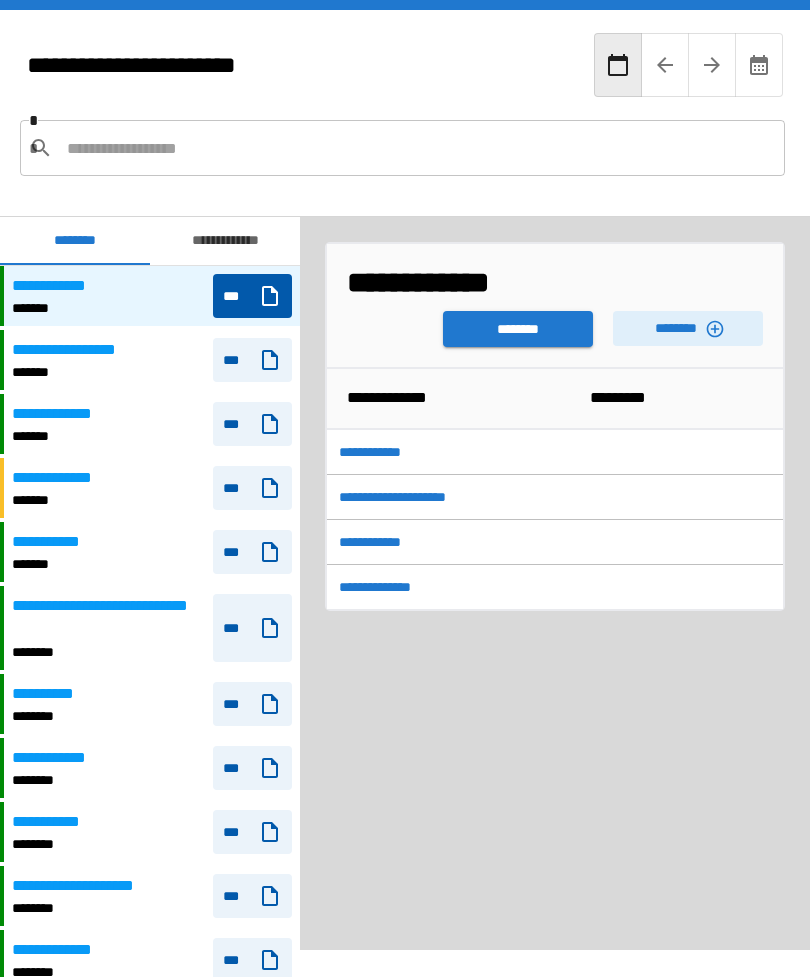 click on "********" at bounding box center [518, 329] 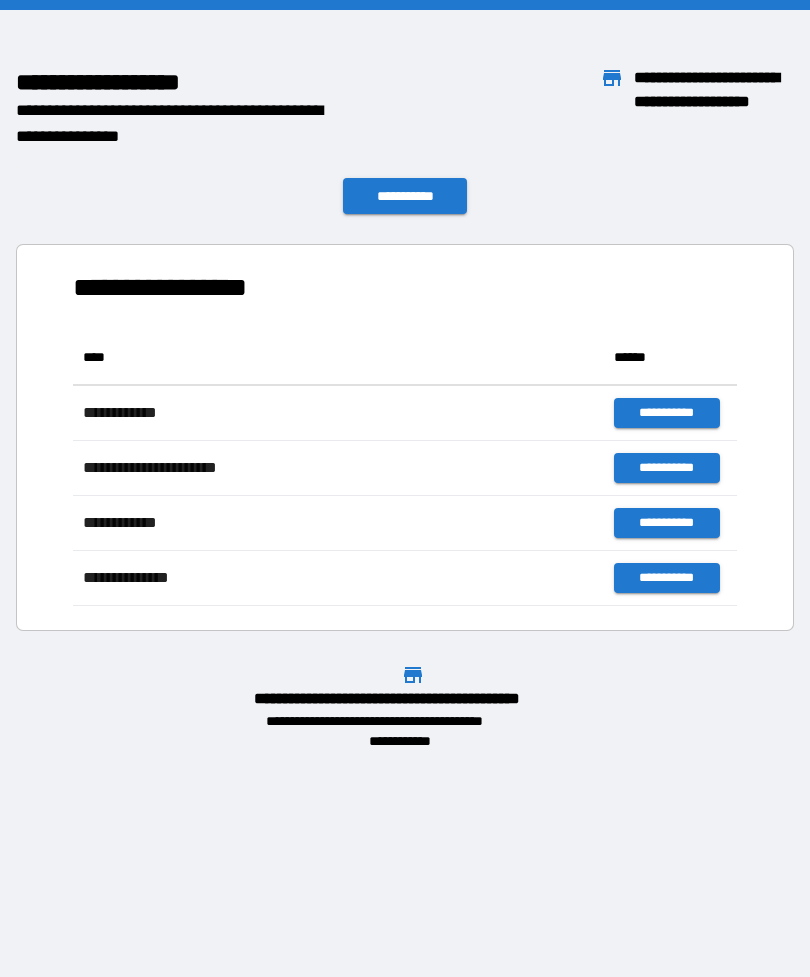 scroll, scrollTop: 1, scrollLeft: 1, axis: both 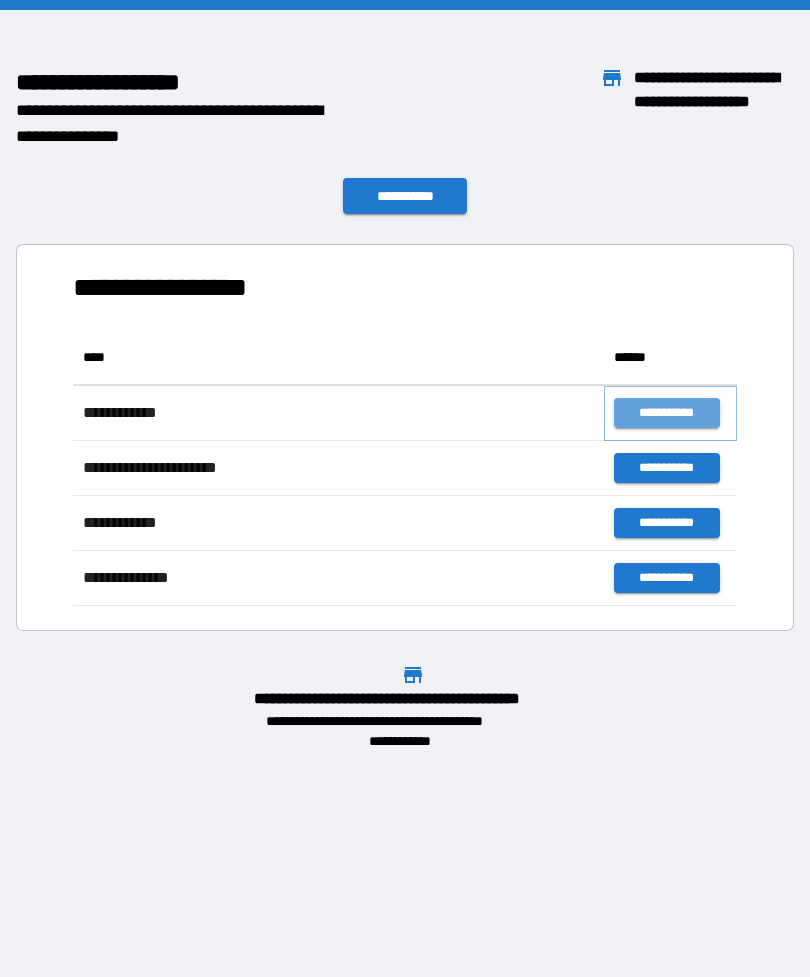 click on "**********" at bounding box center [666, 413] 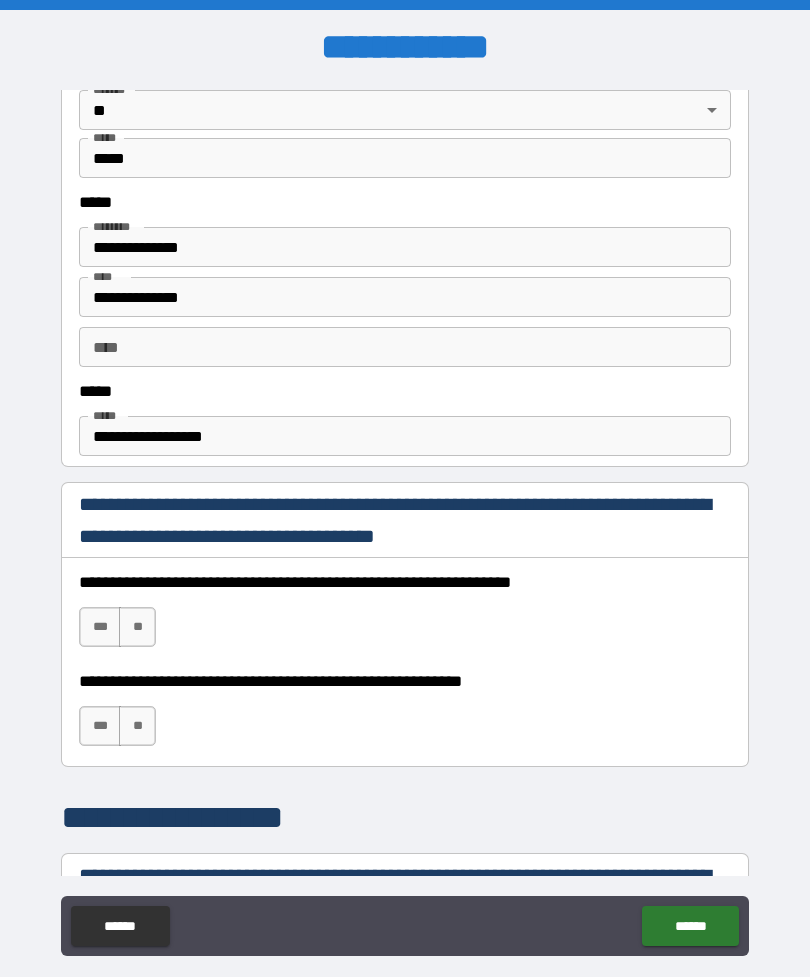 scroll, scrollTop: 920, scrollLeft: 0, axis: vertical 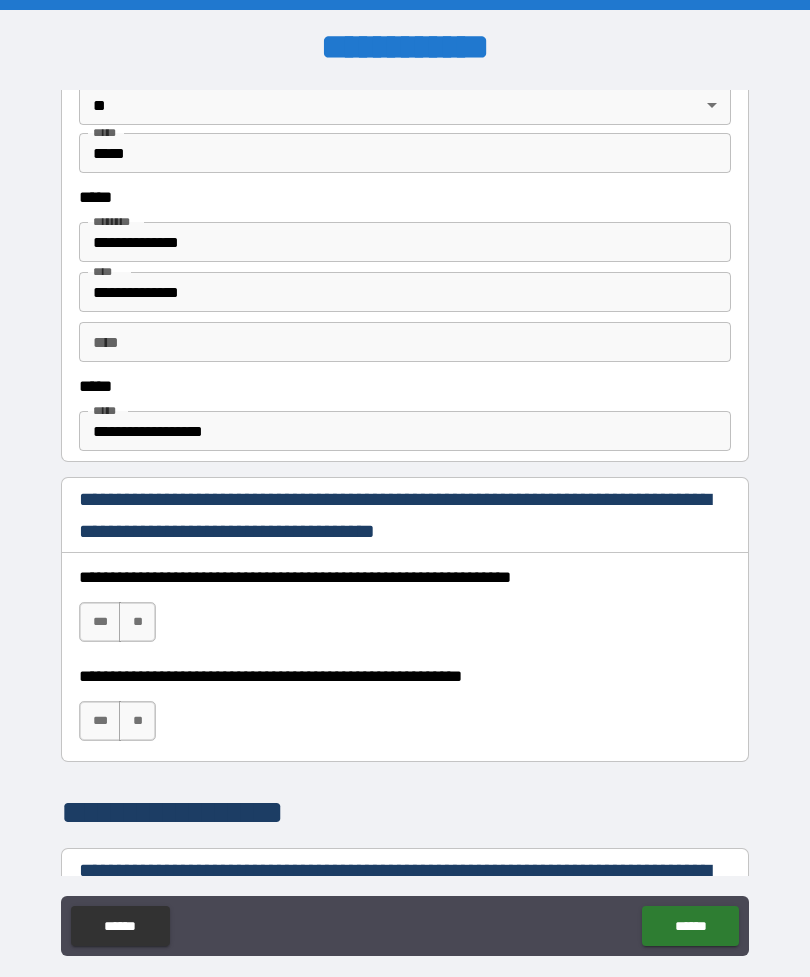 click on "***" at bounding box center (100, 622) 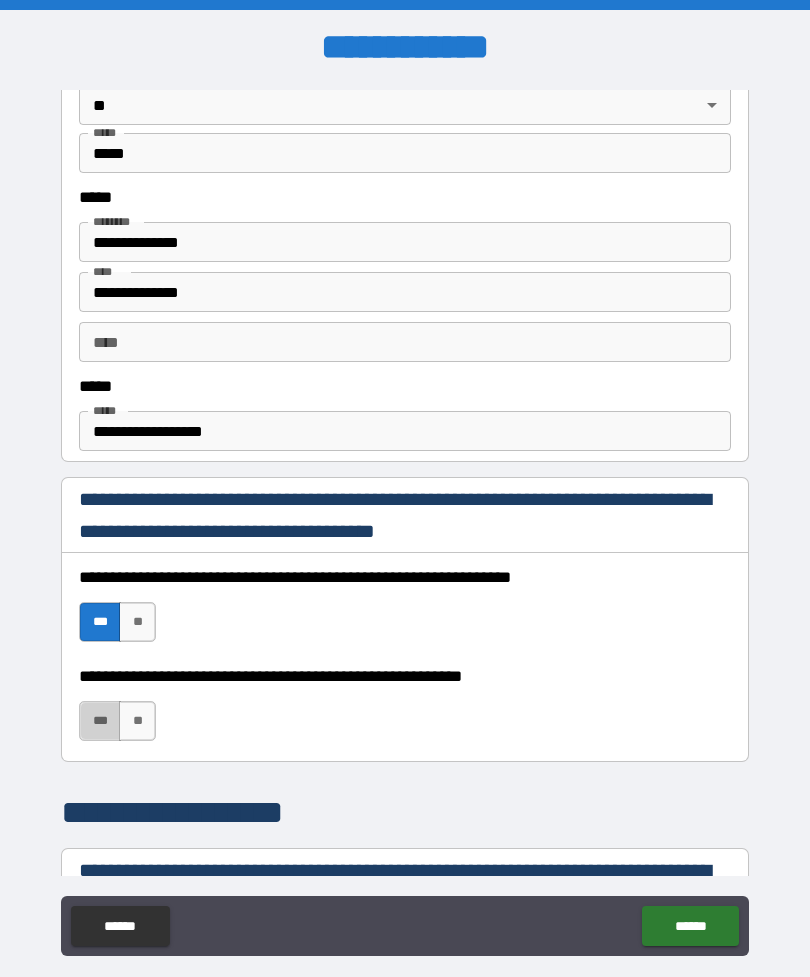 click on "***" at bounding box center (100, 721) 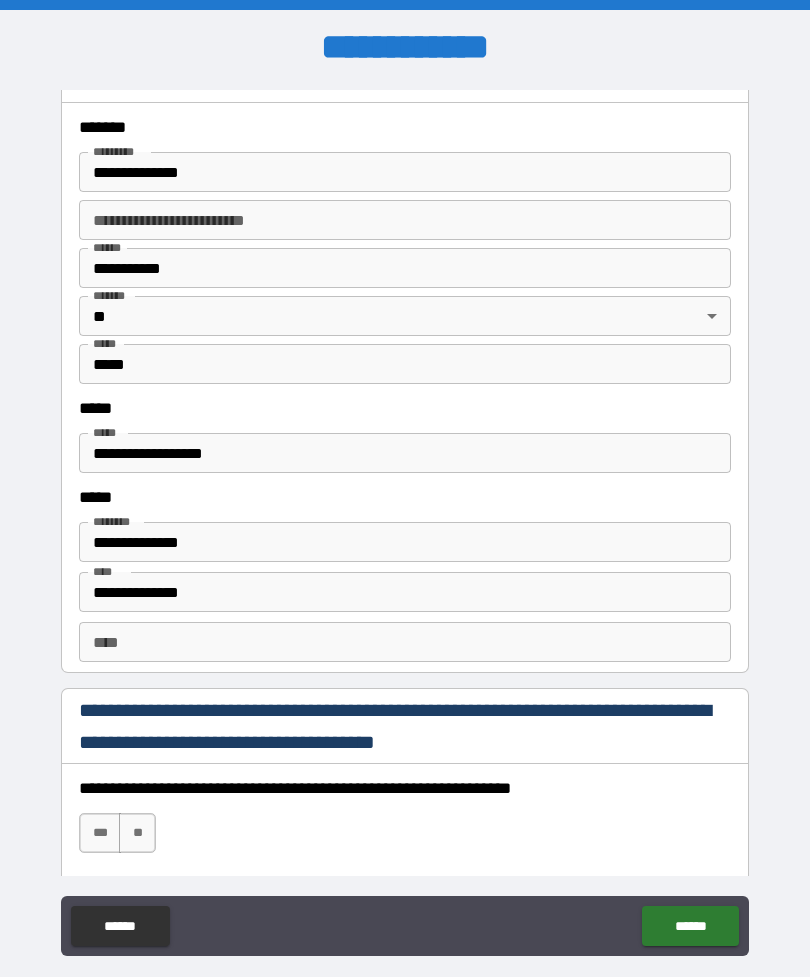 scroll, scrollTop: 2349, scrollLeft: 0, axis: vertical 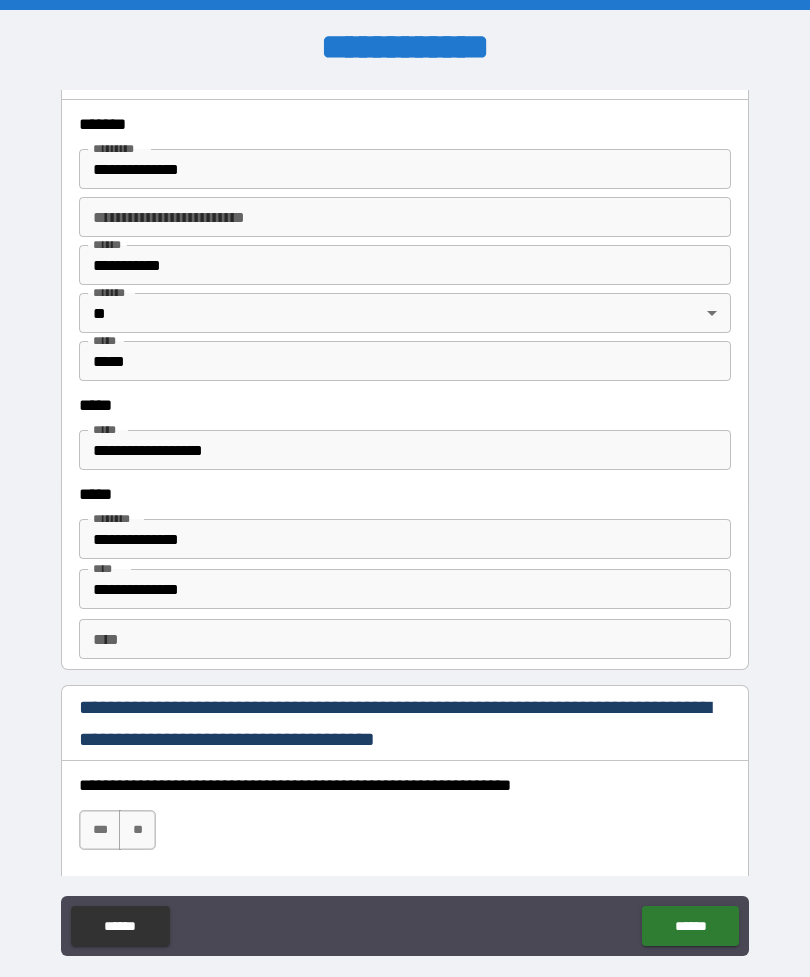 click on "***" at bounding box center (100, 830) 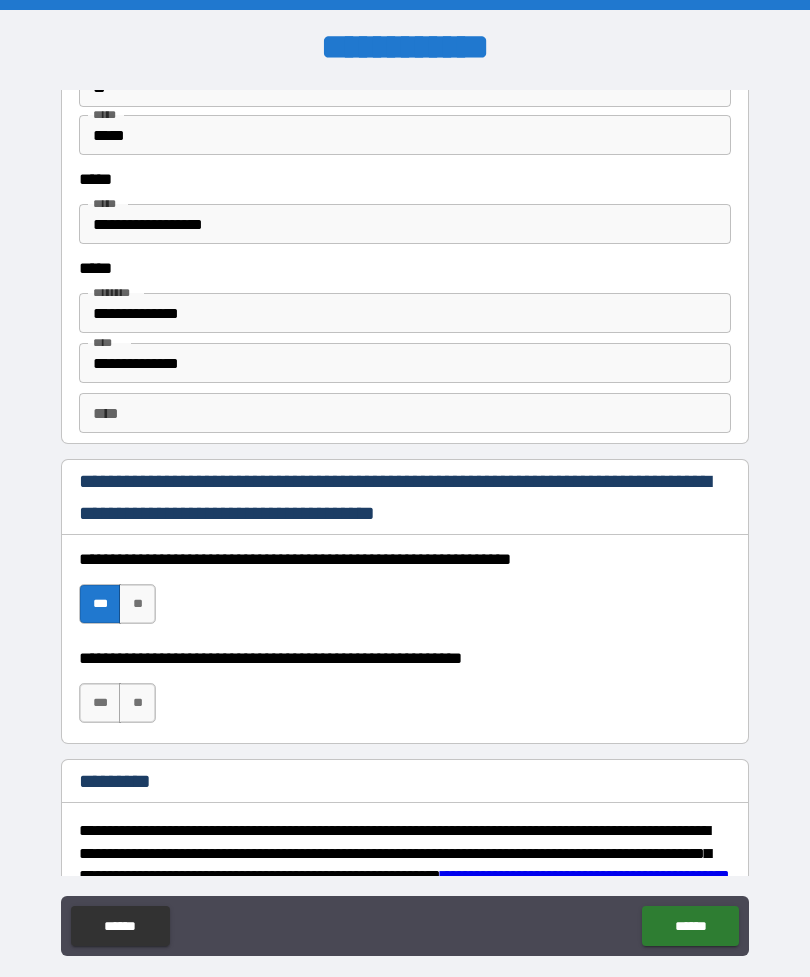 scroll, scrollTop: 2583, scrollLeft: 0, axis: vertical 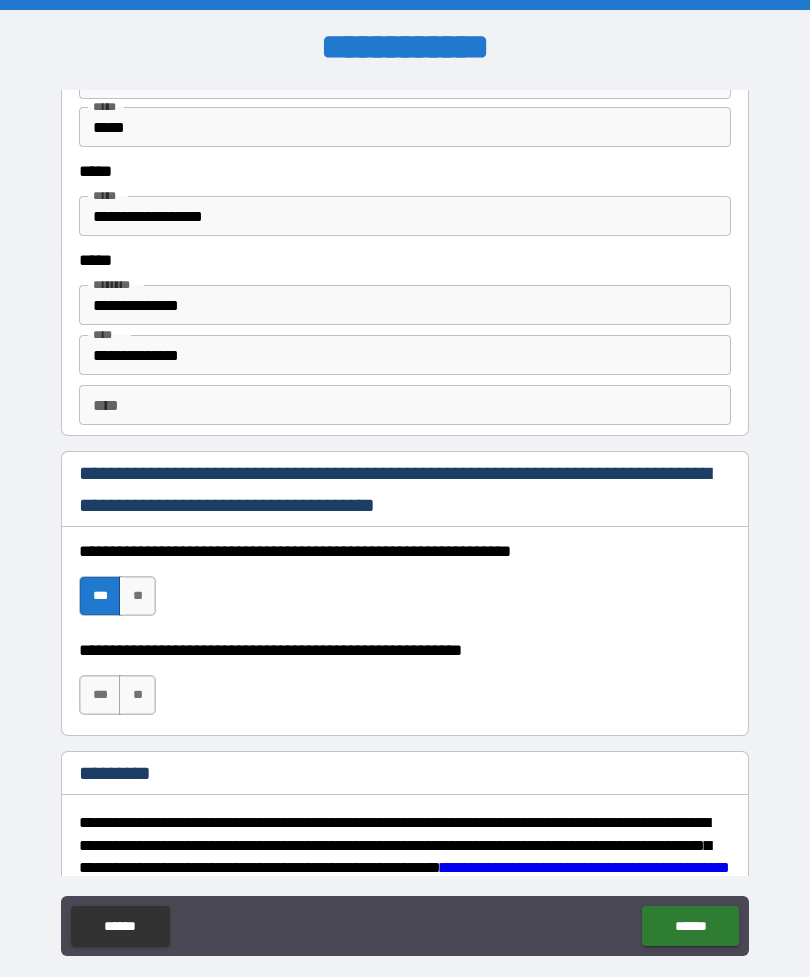 click on "***" at bounding box center (100, 695) 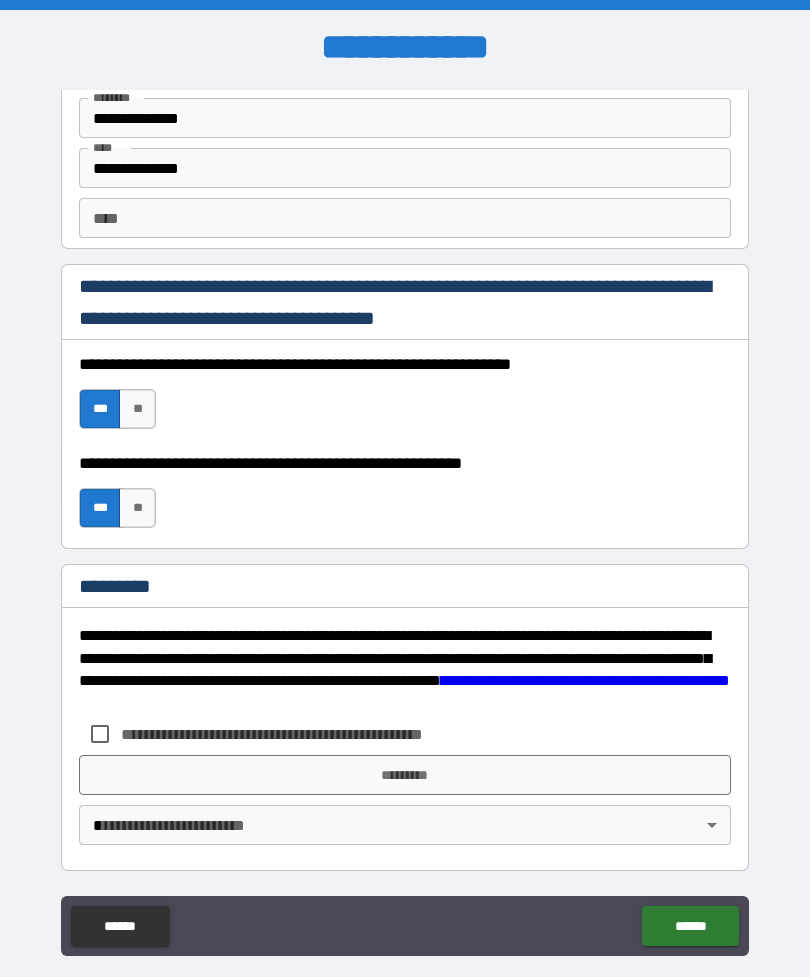 scroll, scrollTop: 2770, scrollLeft: 0, axis: vertical 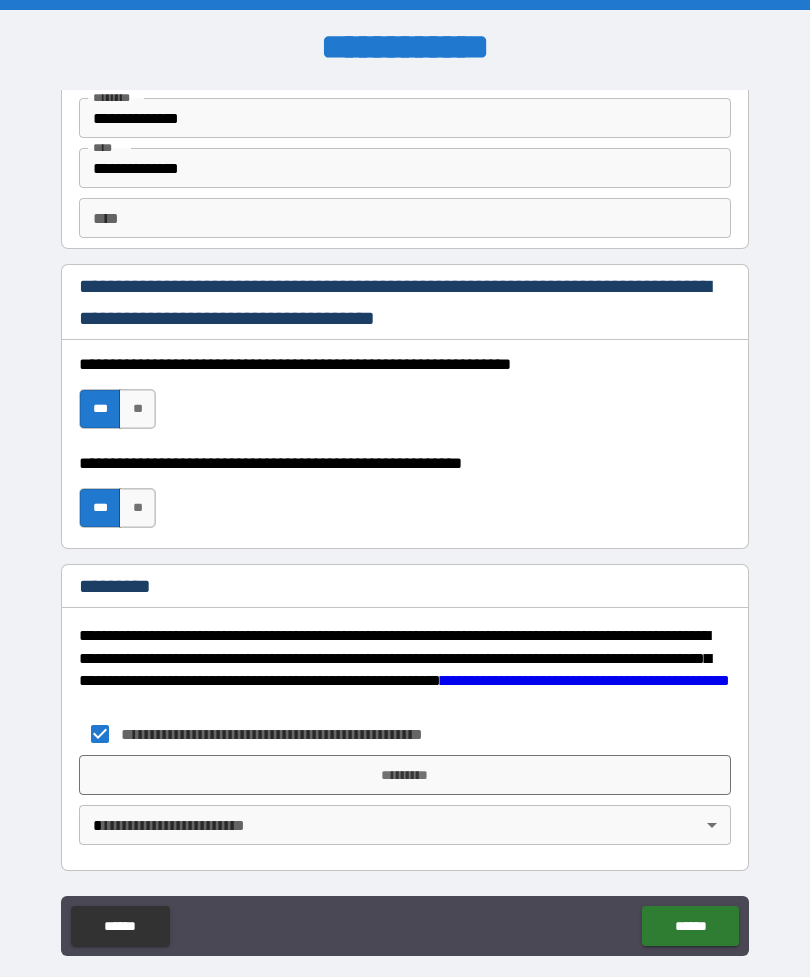 click on "*********" at bounding box center [405, 775] 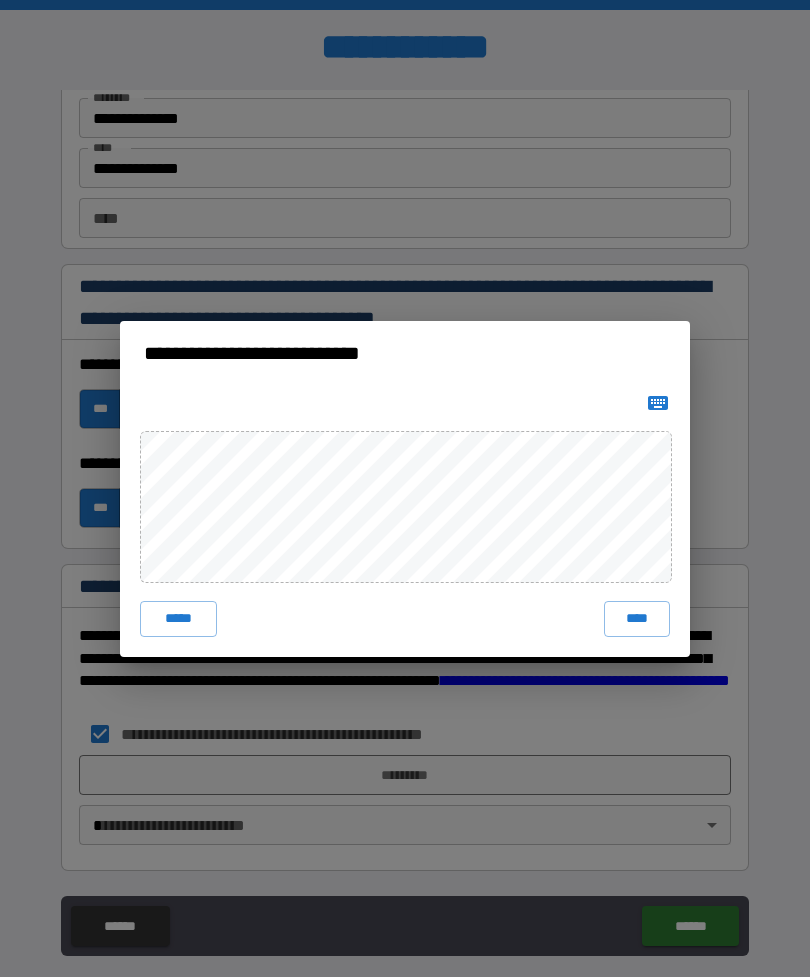 click on "**********" at bounding box center (405, 488) 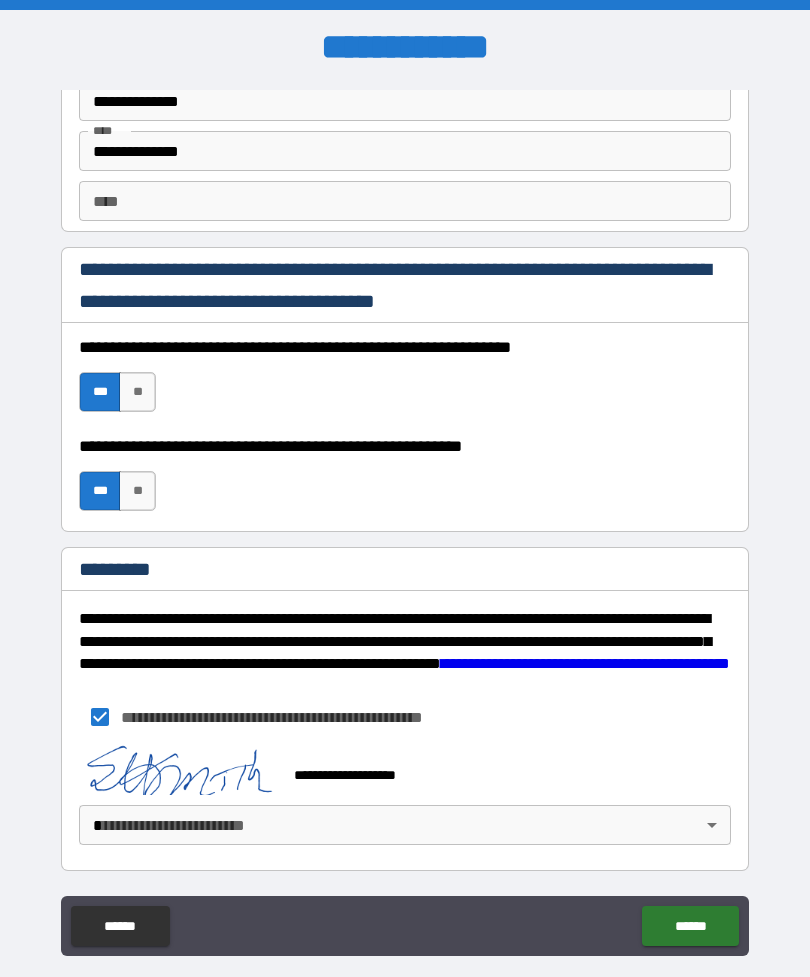 scroll, scrollTop: 2787, scrollLeft: 0, axis: vertical 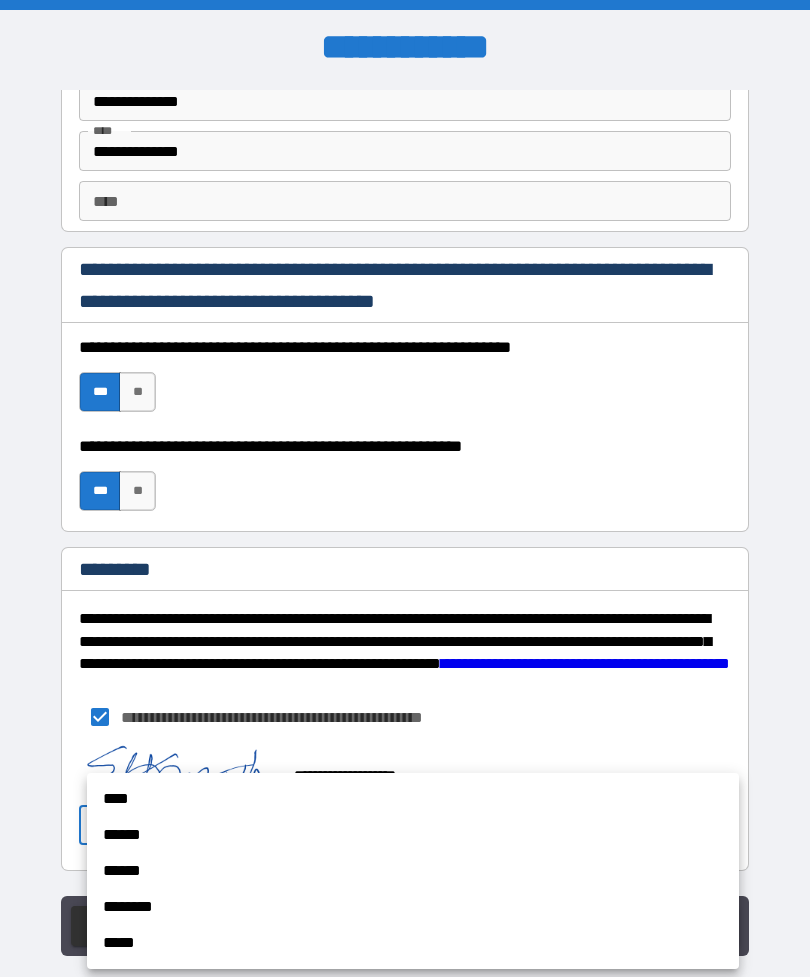click on "****" at bounding box center (413, 799) 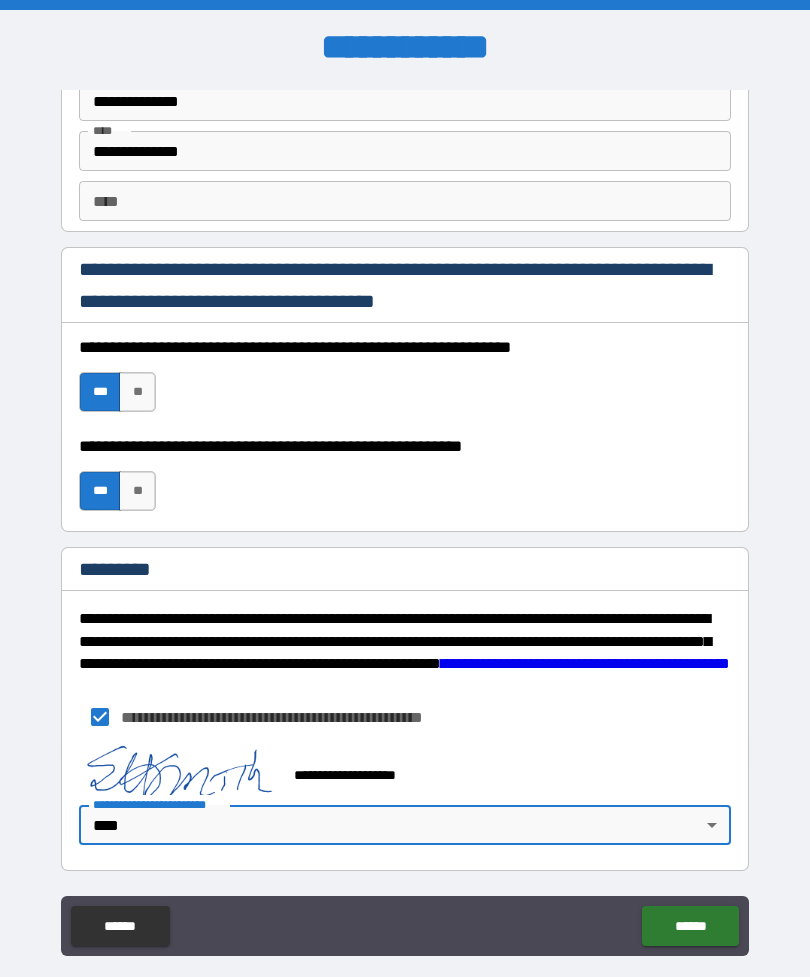 click on "******" at bounding box center [690, 926] 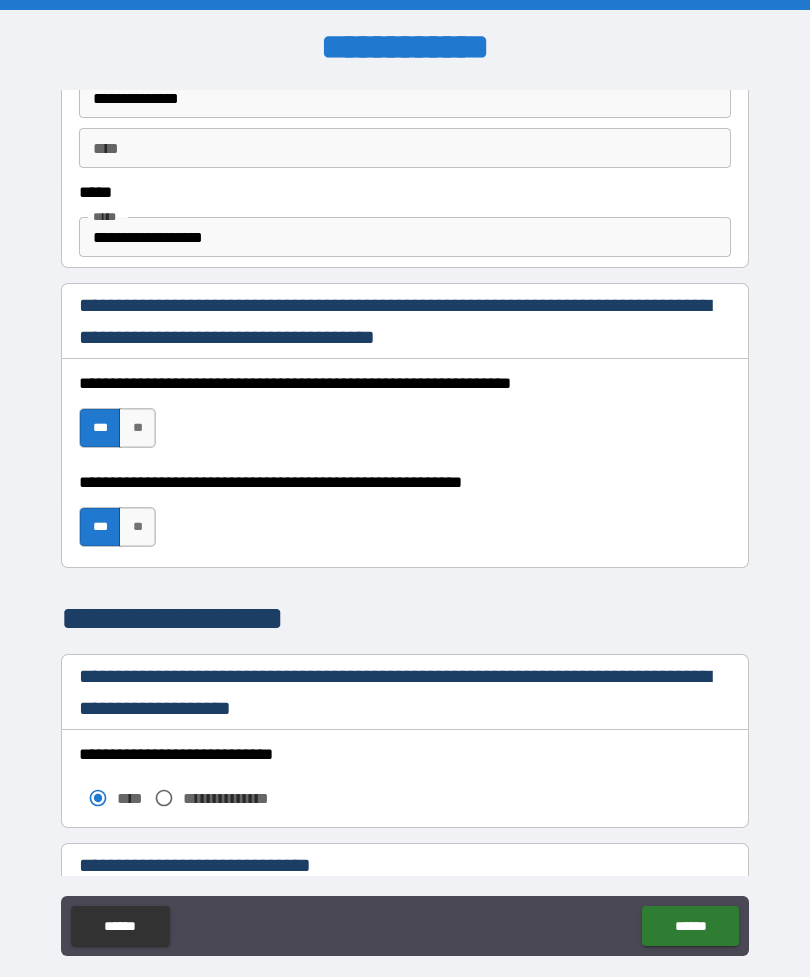 scroll, scrollTop: 1116, scrollLeft: 0, axis: vertical 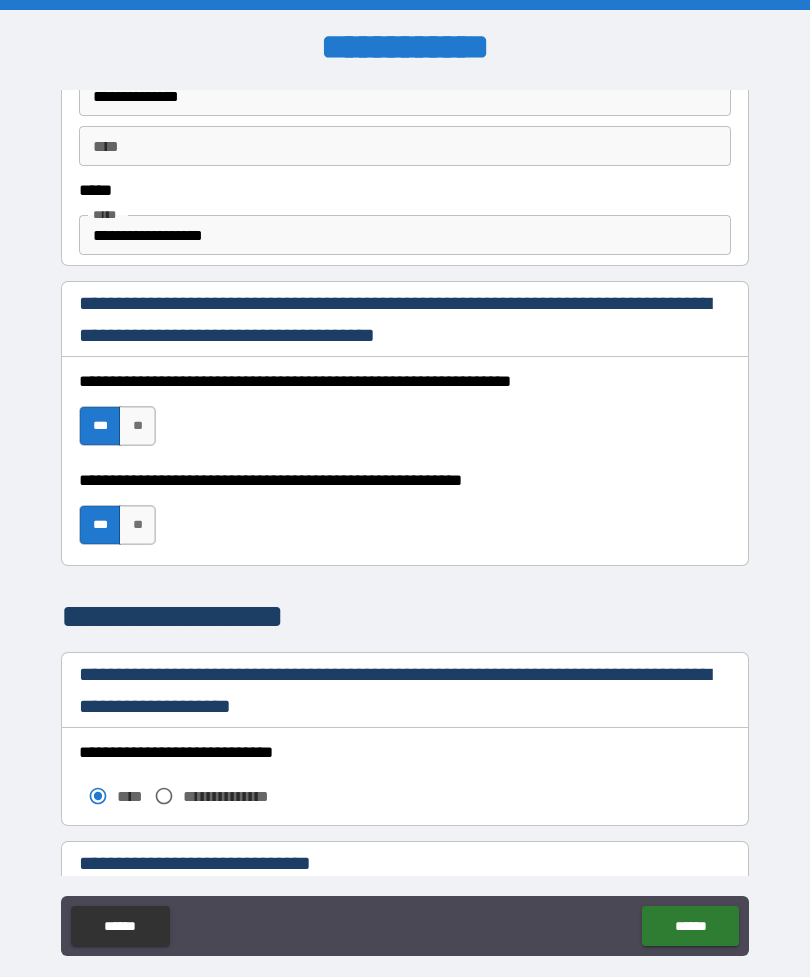 click on "******" at bounding box center [690, 926] 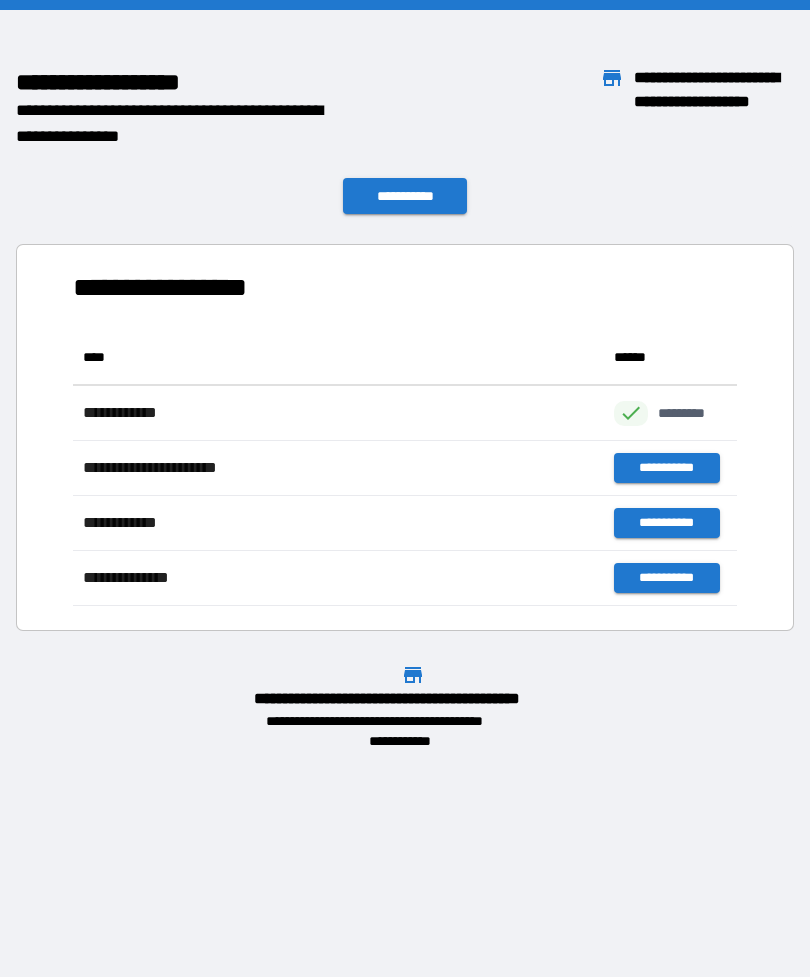 scroll, scrollTop: 1, scrollLeft: 1, axis: both 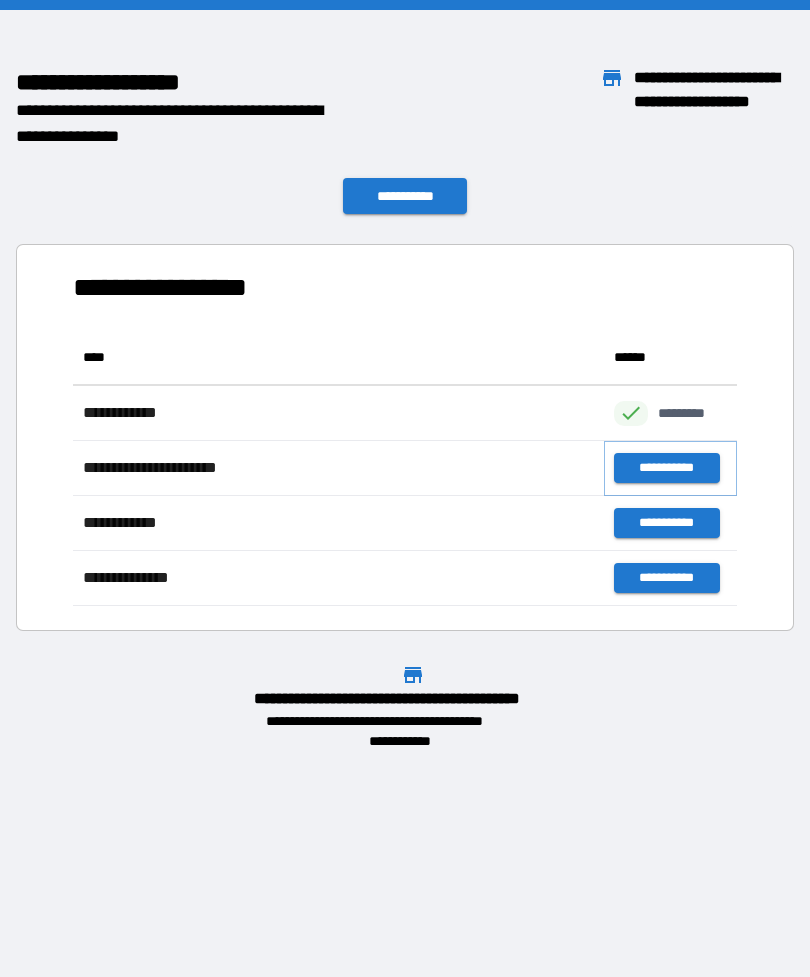click on "**********" at bounding box center (666, 468) 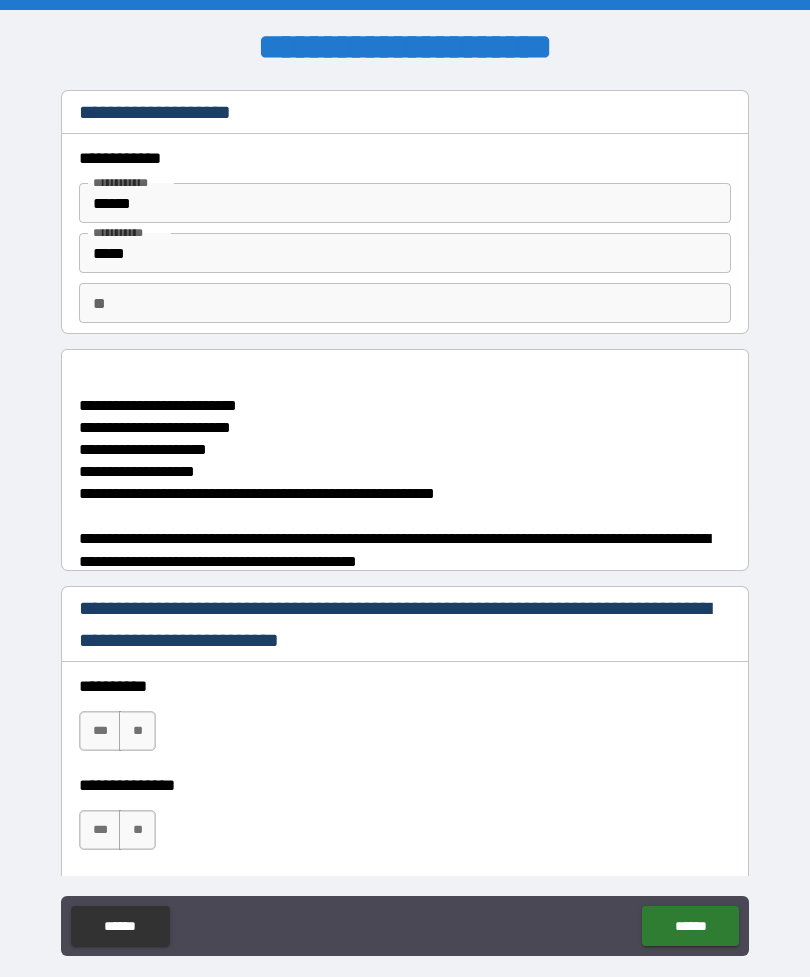 type on "*" 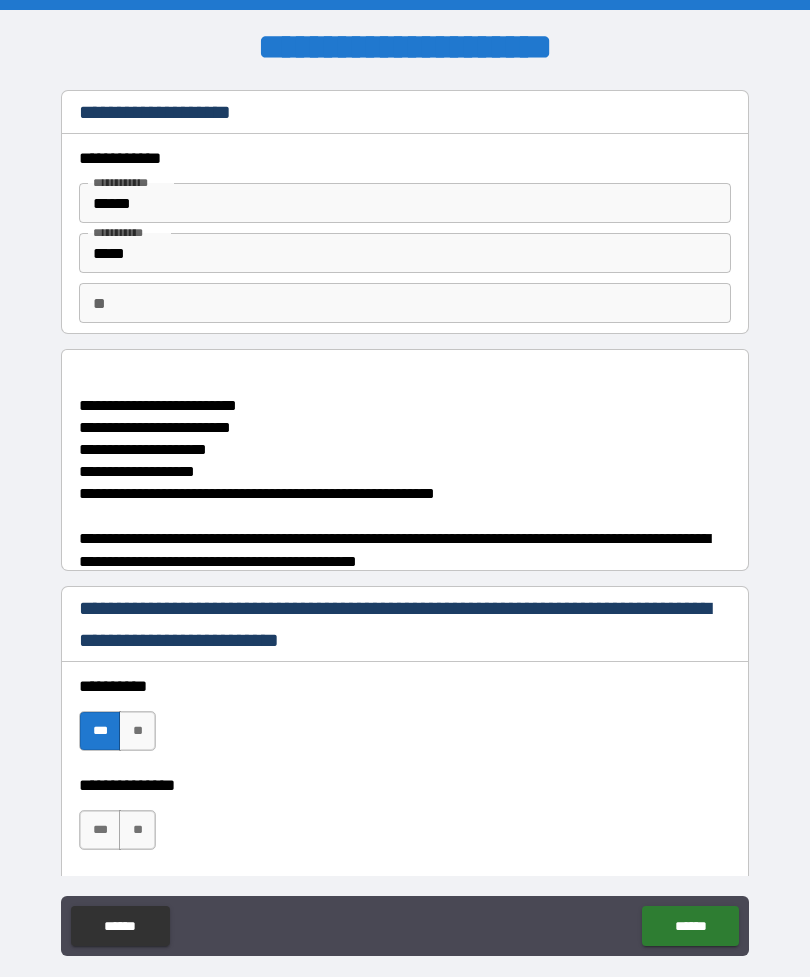 click on "***" at bounding box center [100, 830] 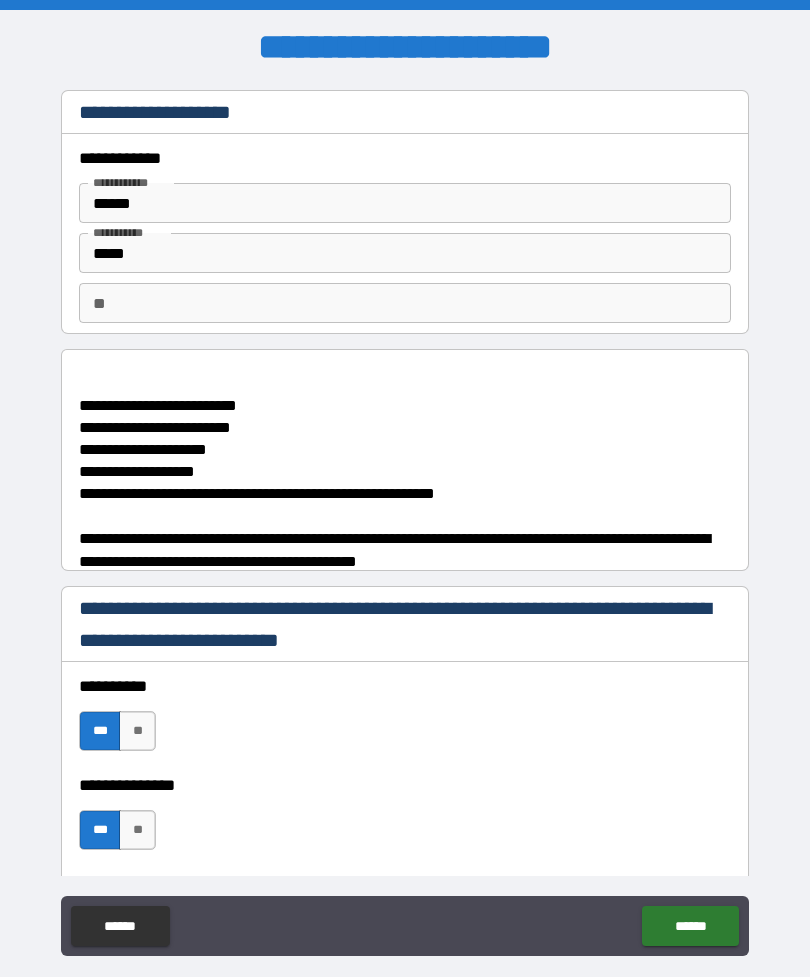 type on "*" 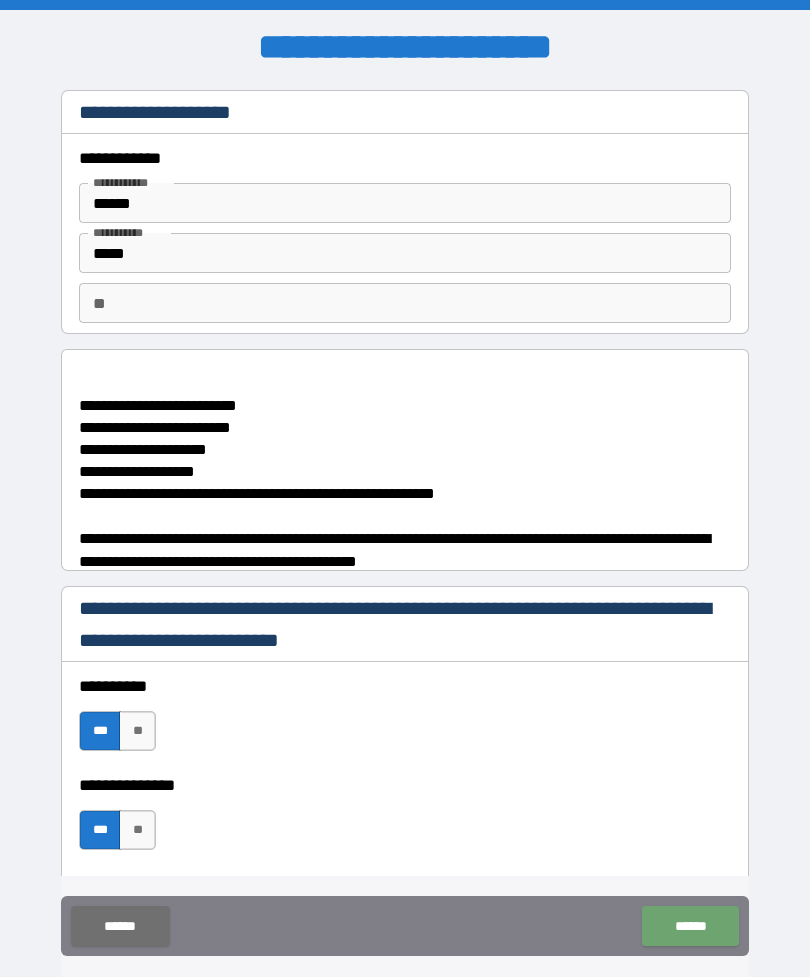 click on "******" at bounding box center (690, 926) 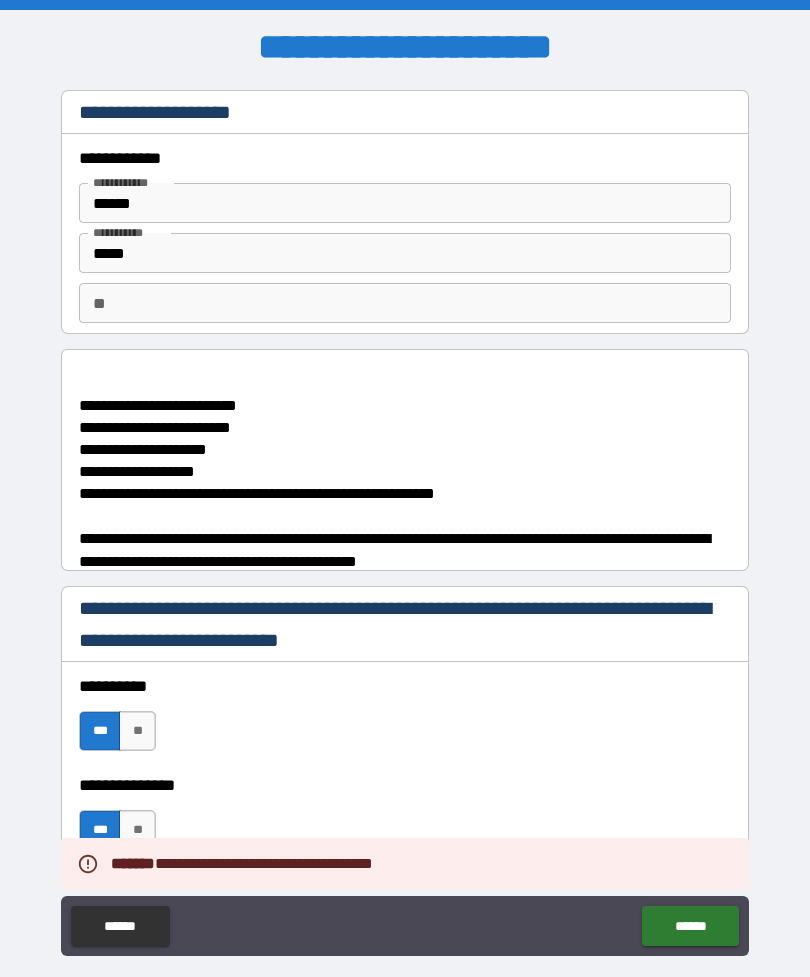 type on "*" 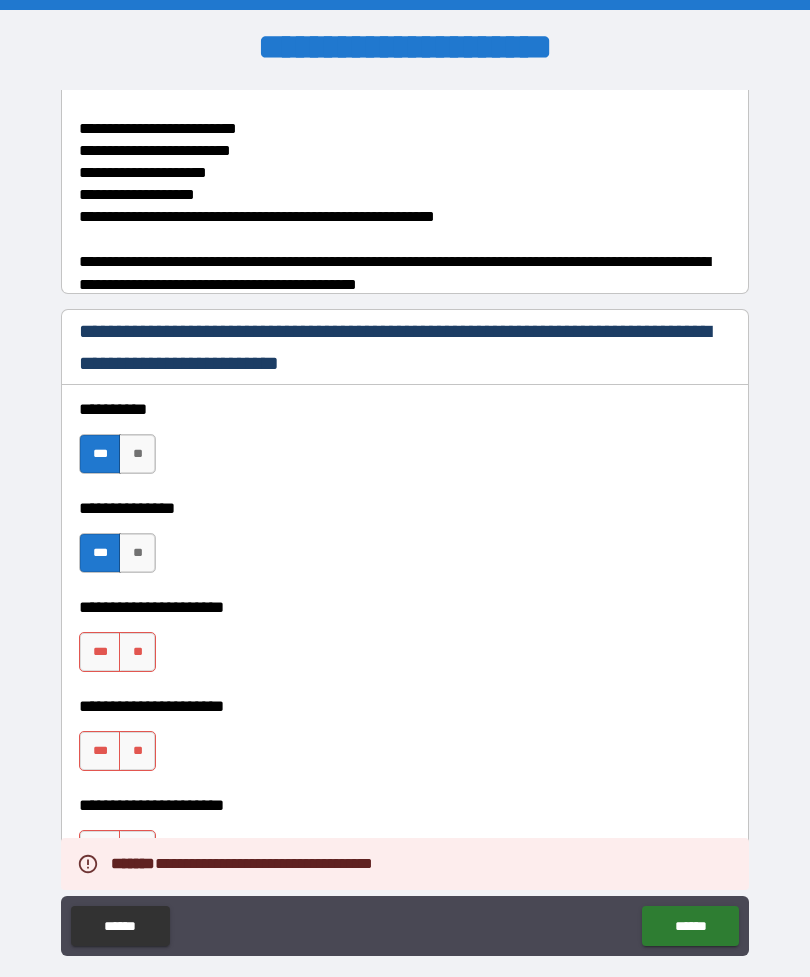 scroll, scrollTop: 270, scrollLeft: 0, axis: vertical 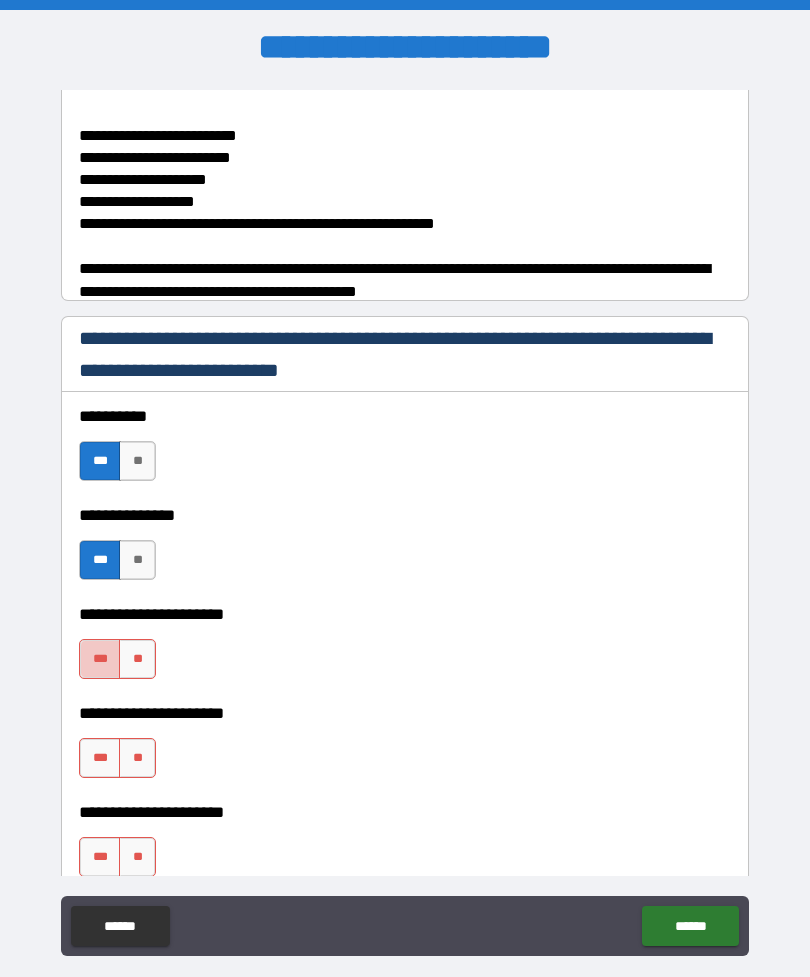 click on "***" at bounding box center (100, 659) 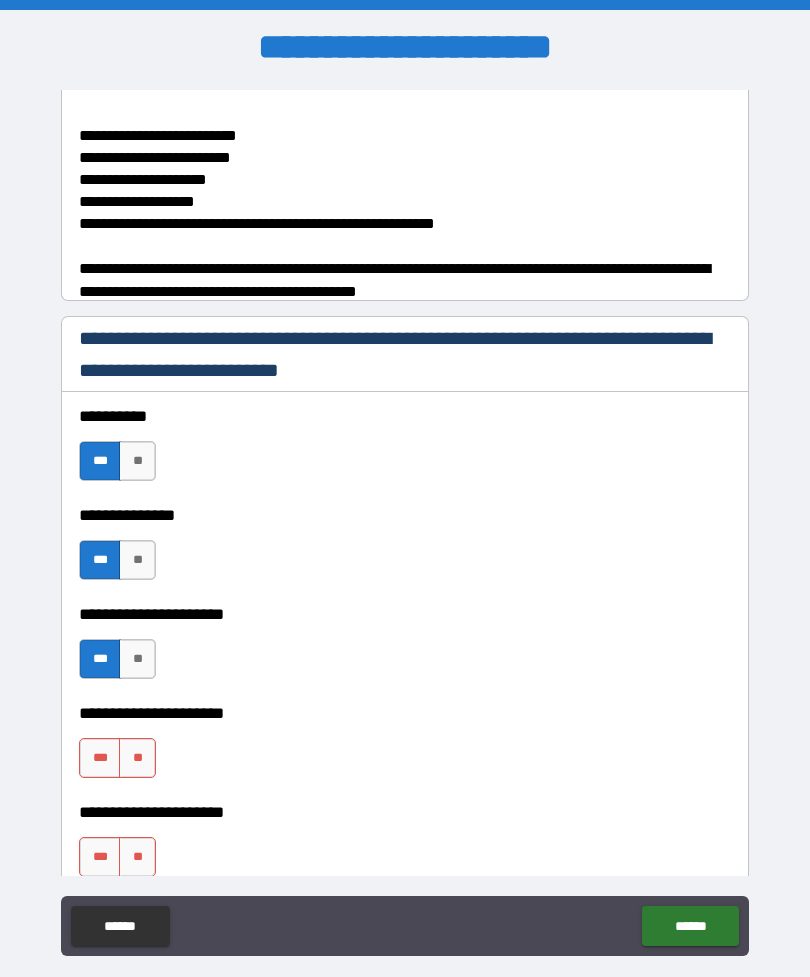 type on "*" 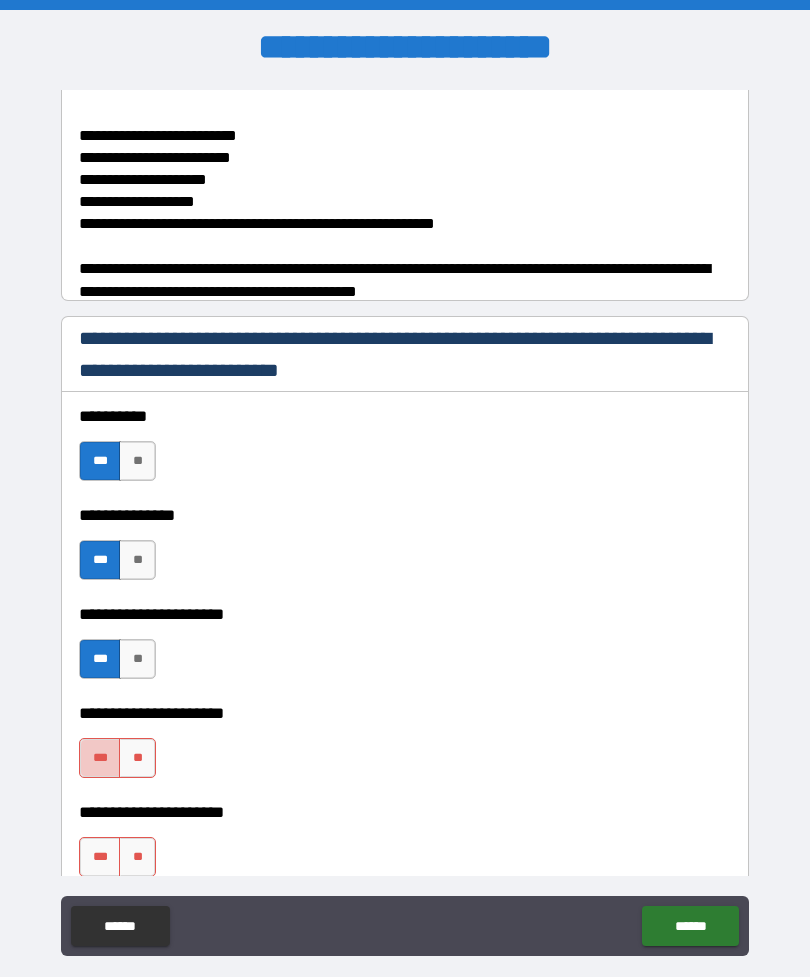 click on "***" at bounding box center [100, 758] 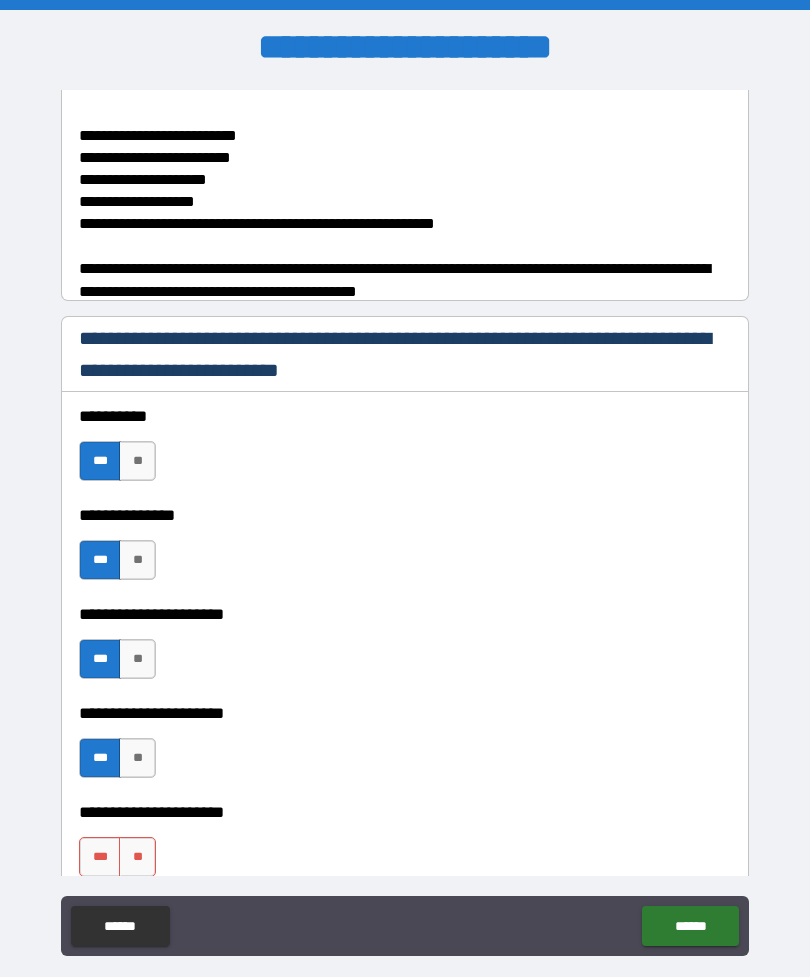 type on "*" 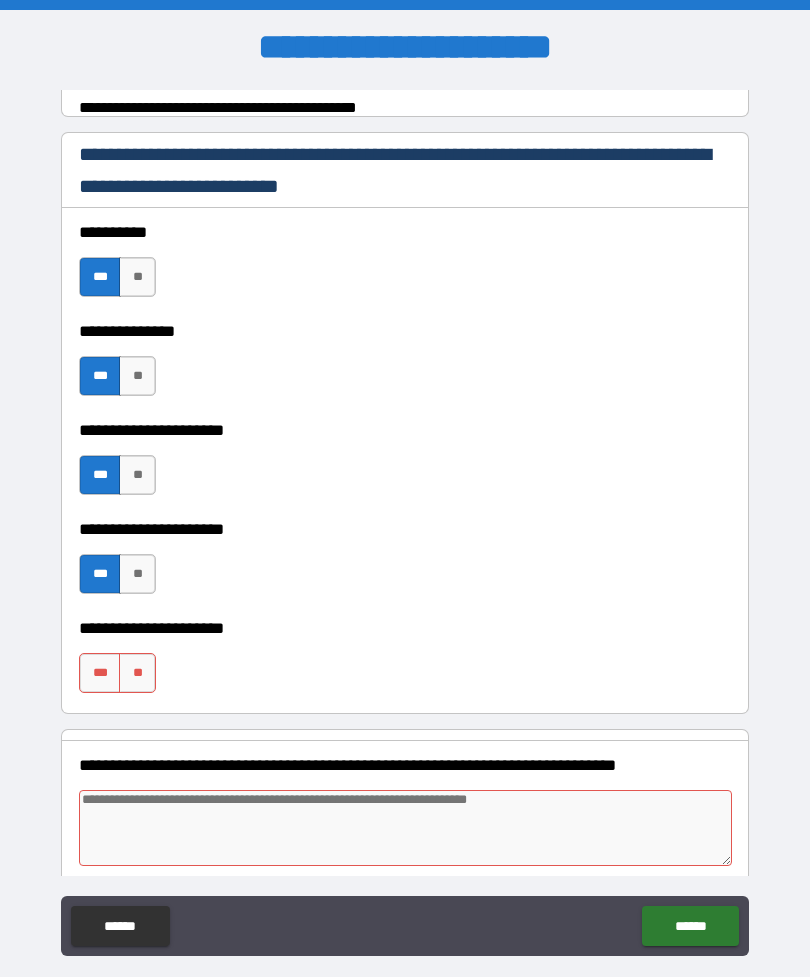 scroll, scrollTop: 455, scrollLeft: 0, axis: vertical 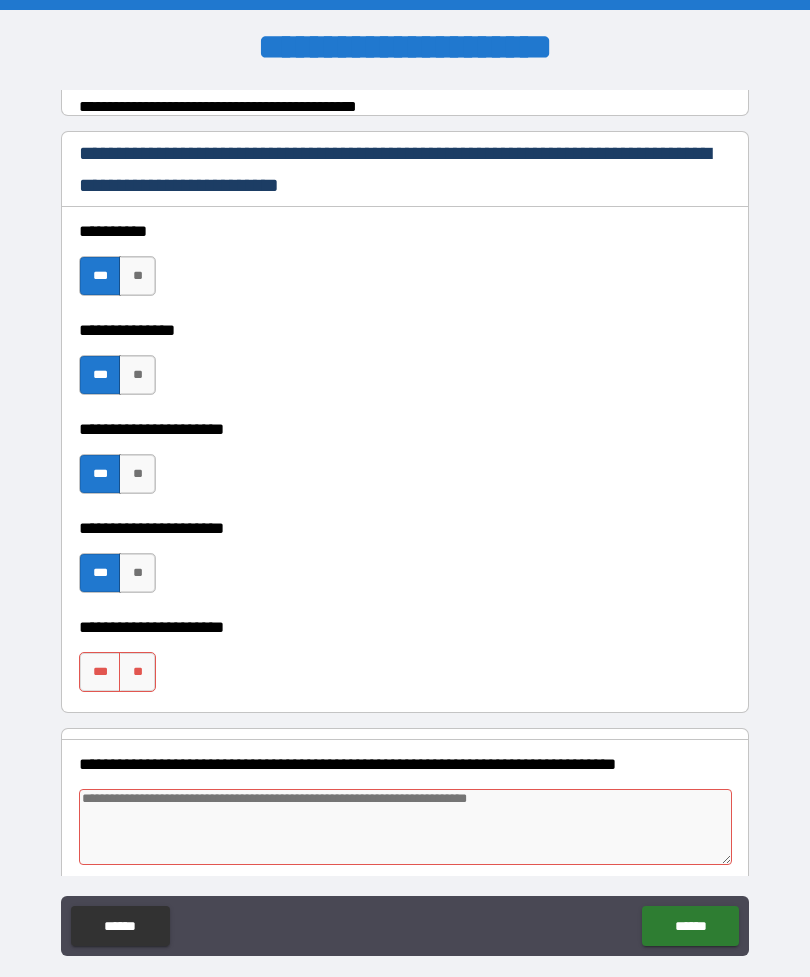 click on "***" at bounding box center [100, 672] 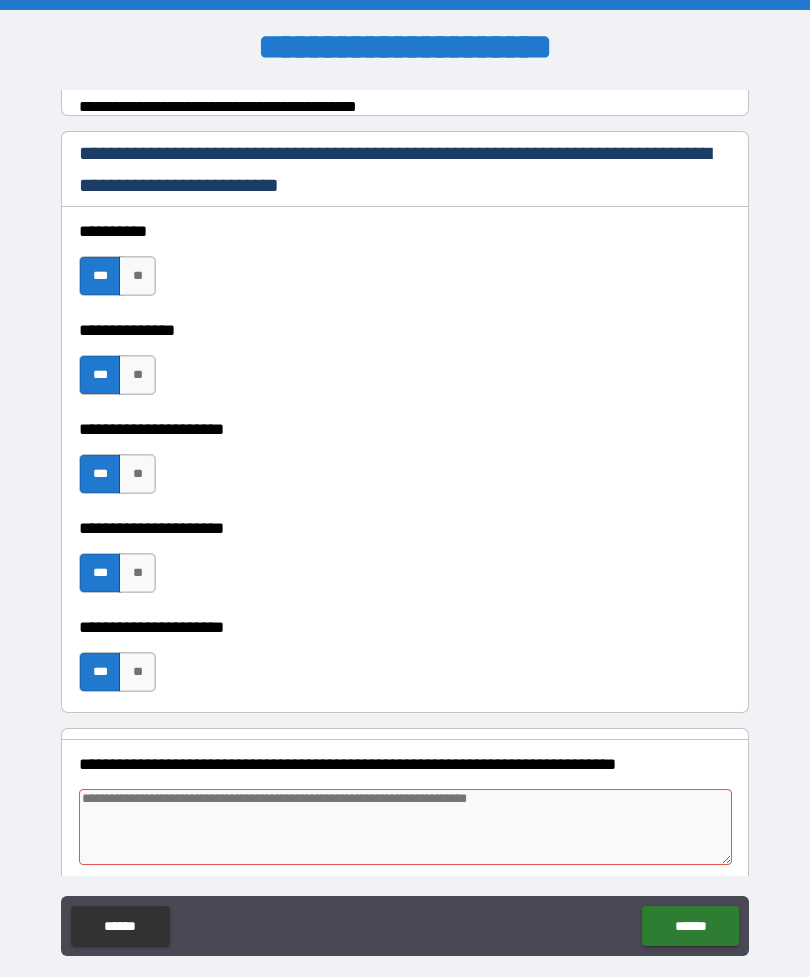 type on "*" 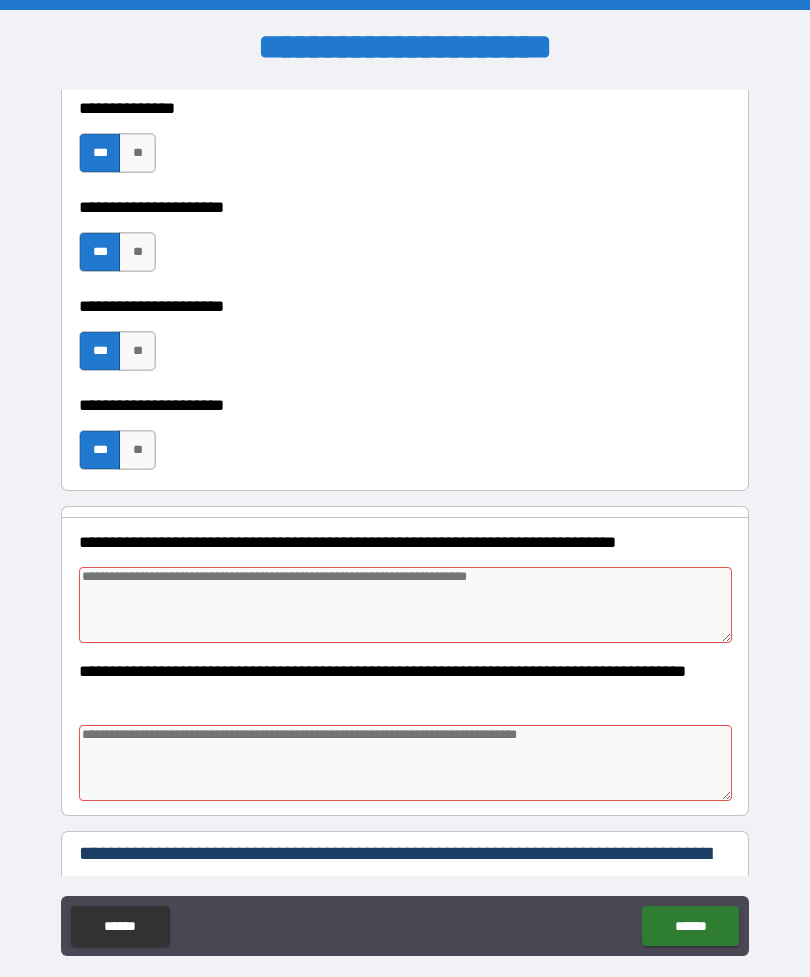 scroll, scrollTop: 681, scrollLeft: 0, axis: vertical 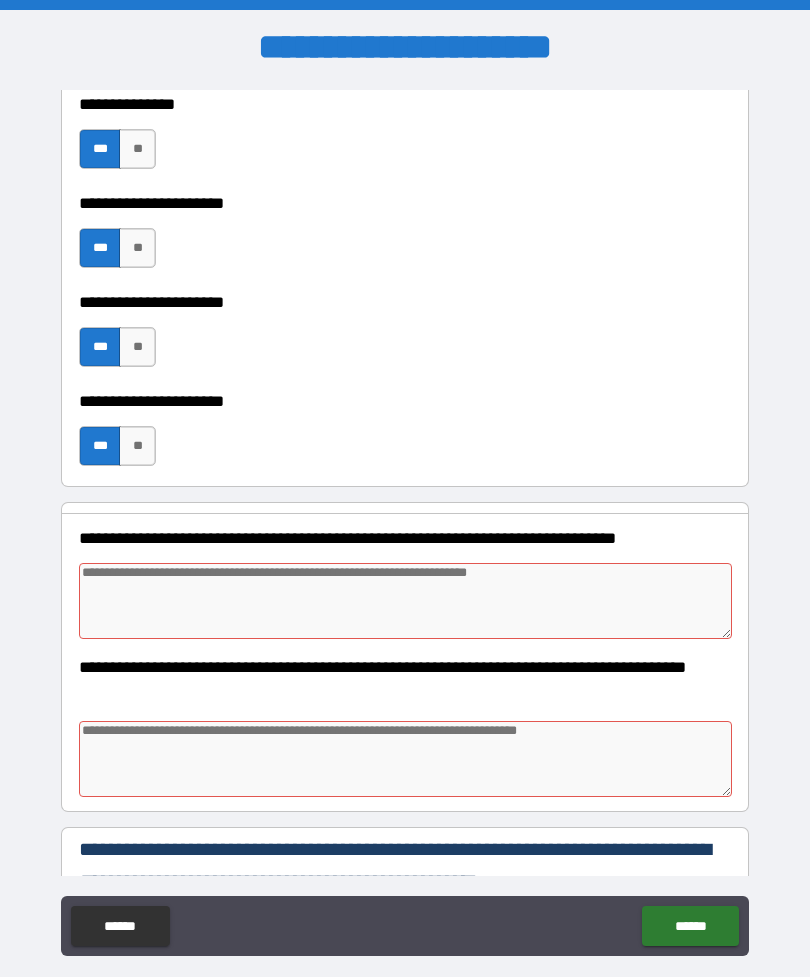 click at bounding box center (405, 601) 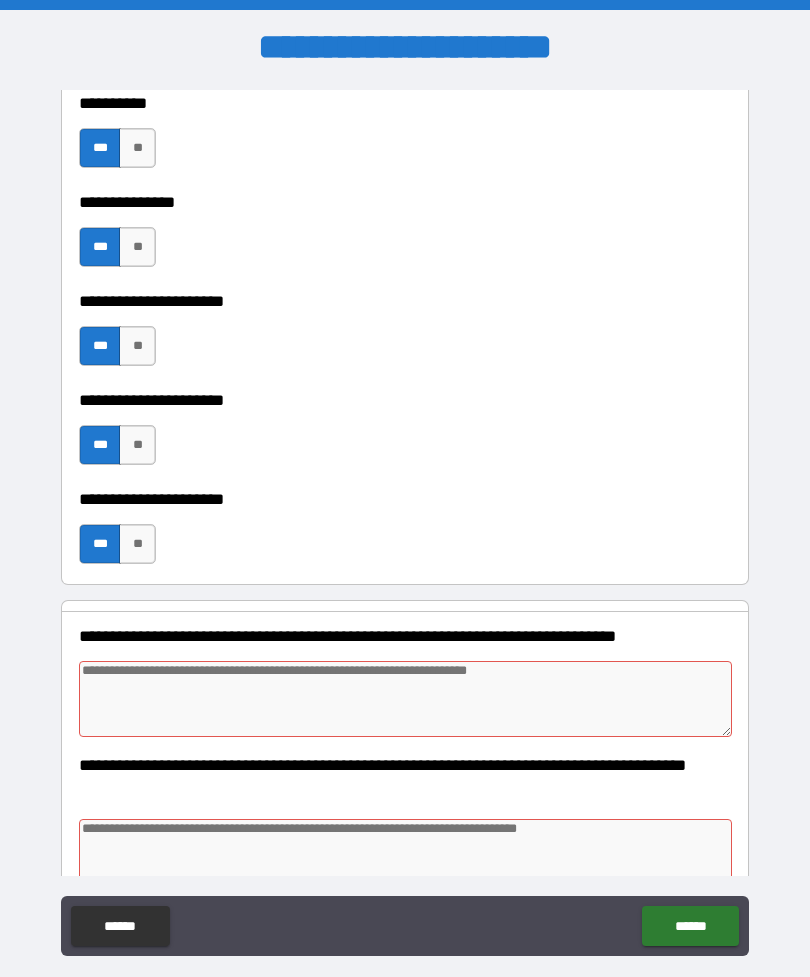 scroll, scrollTop: 593, scrollLeft: 0, axis: vertical 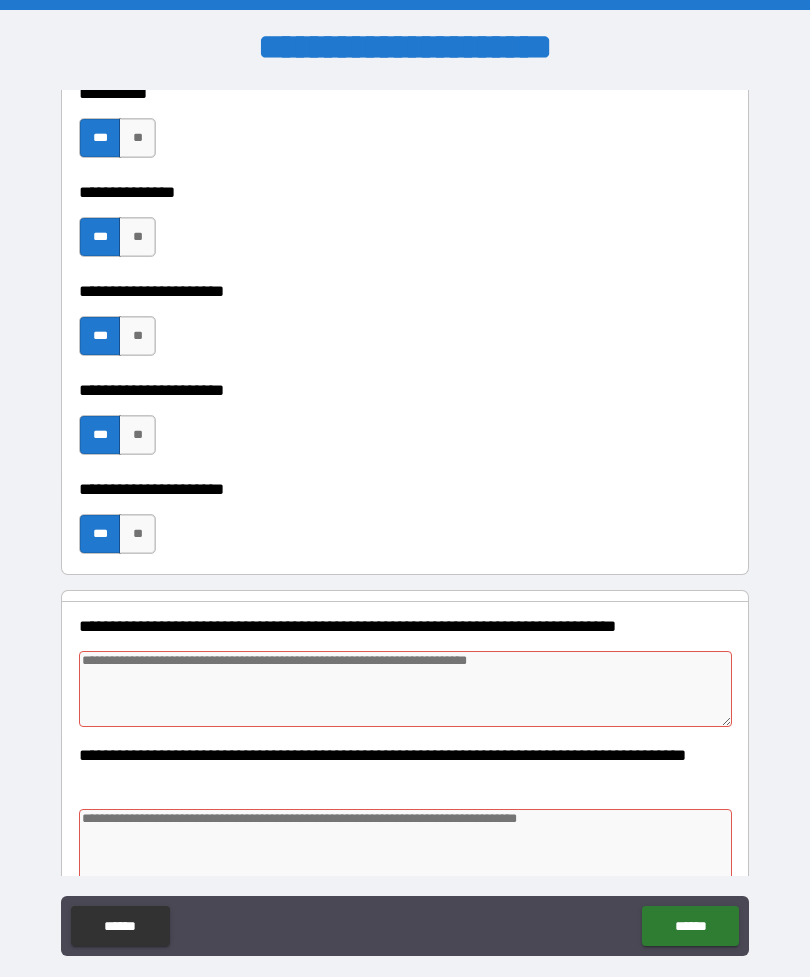 click at bounding box center [405, 689] 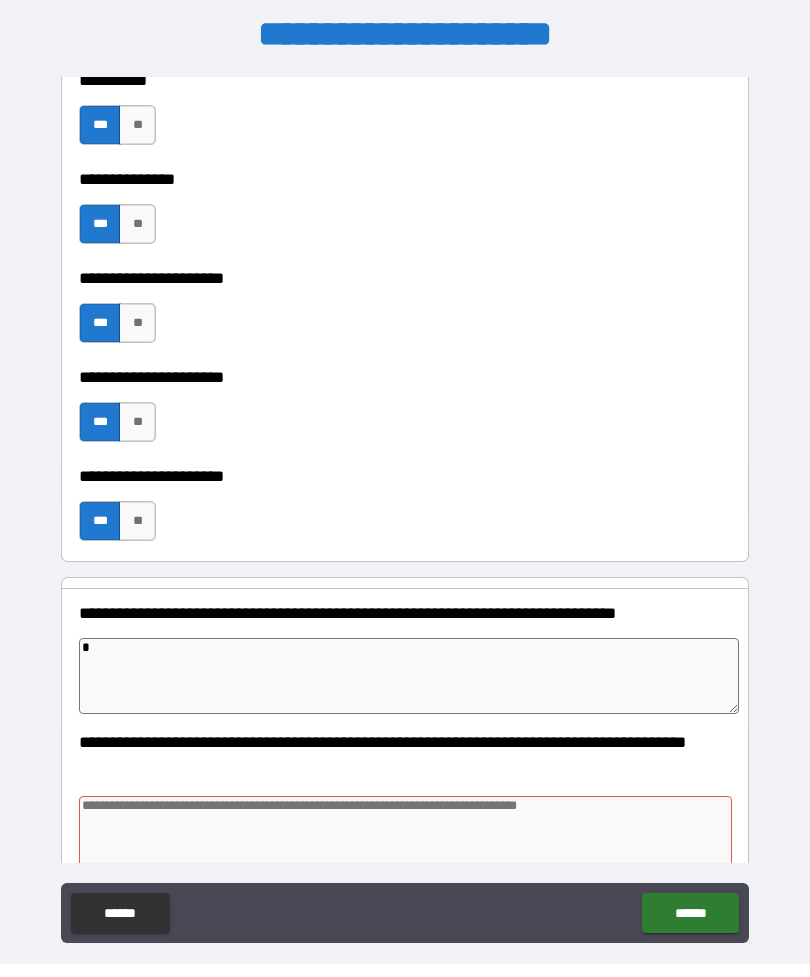 type on "*" 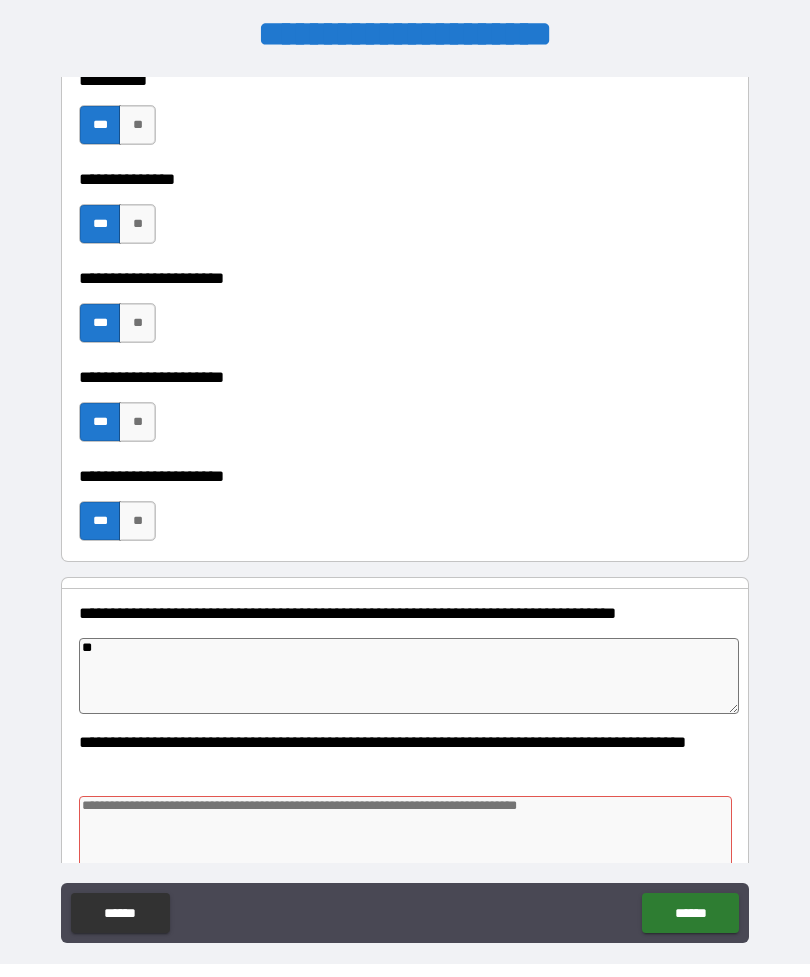 type on "*" 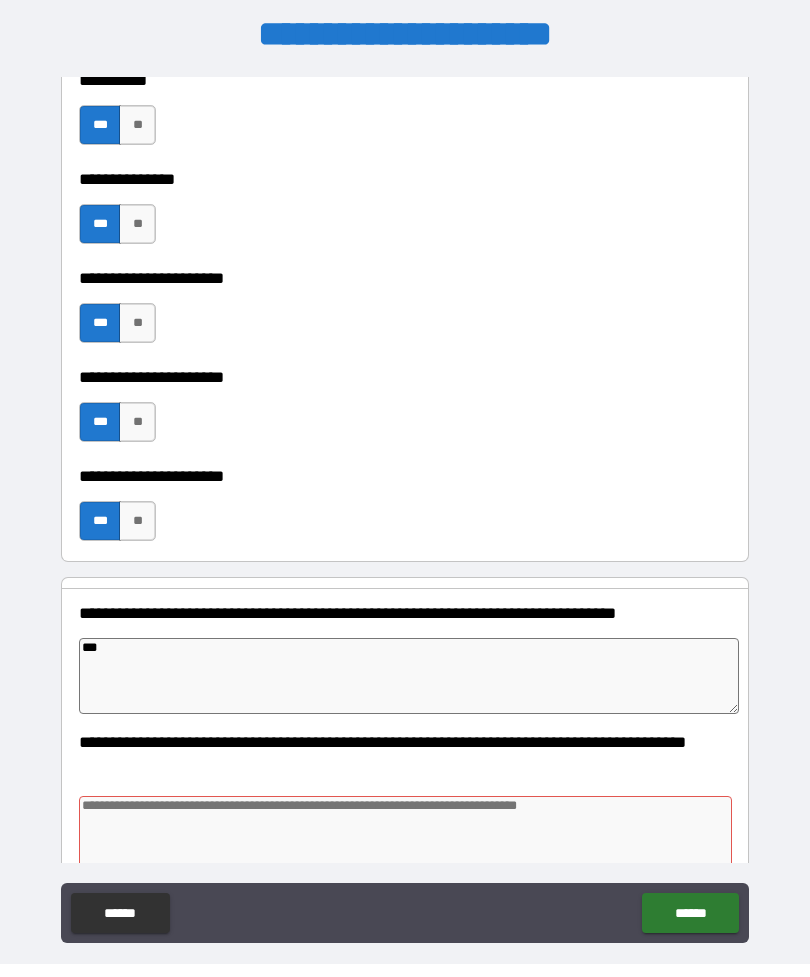 type on "*" 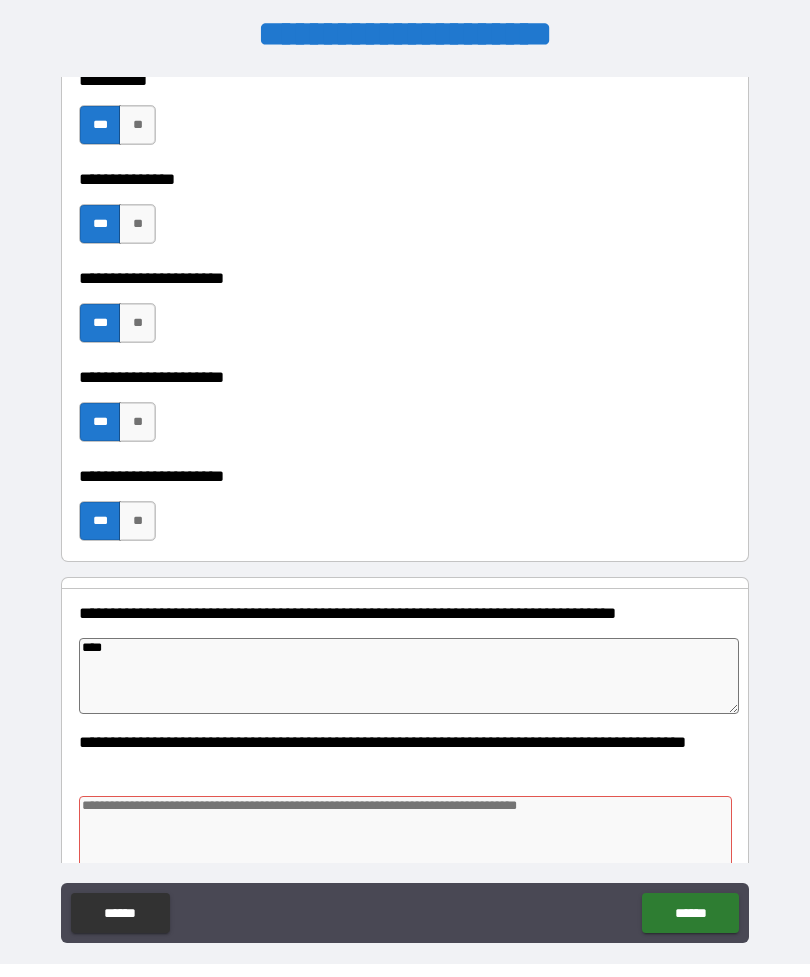 type on "*" 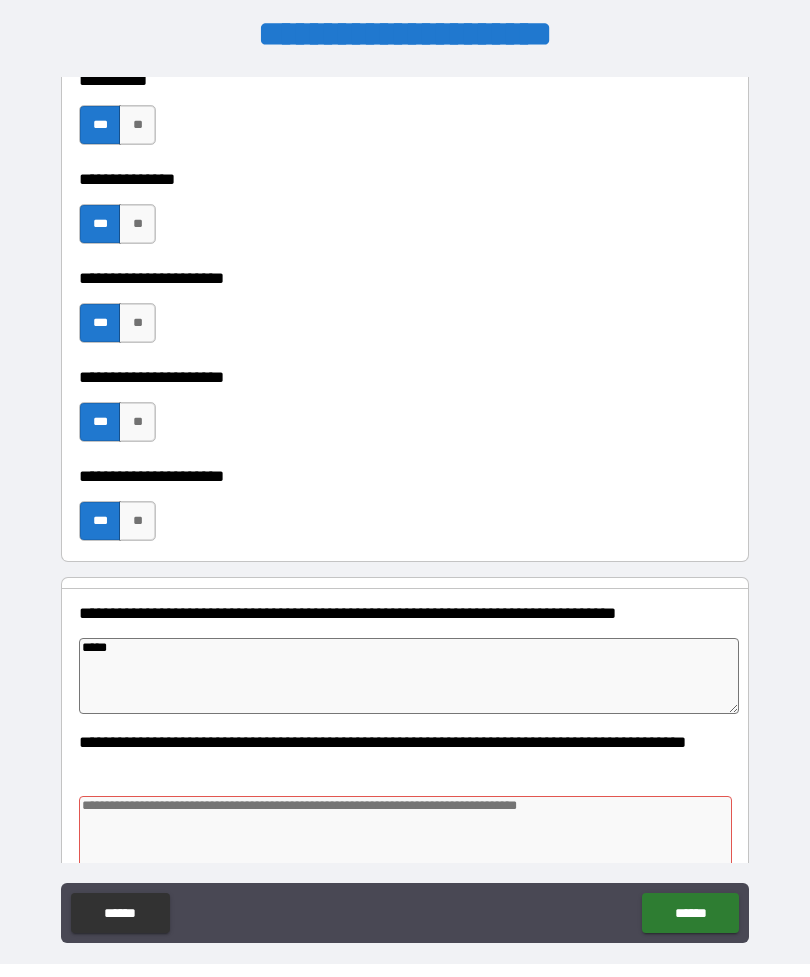 type on "*" 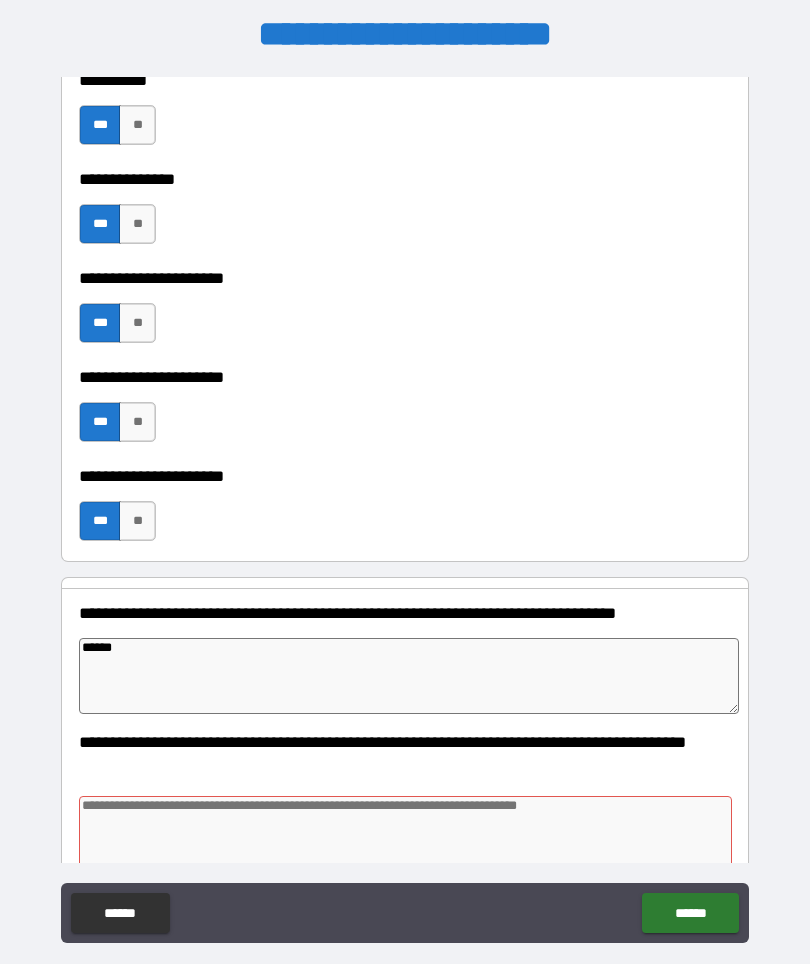 type on "*" 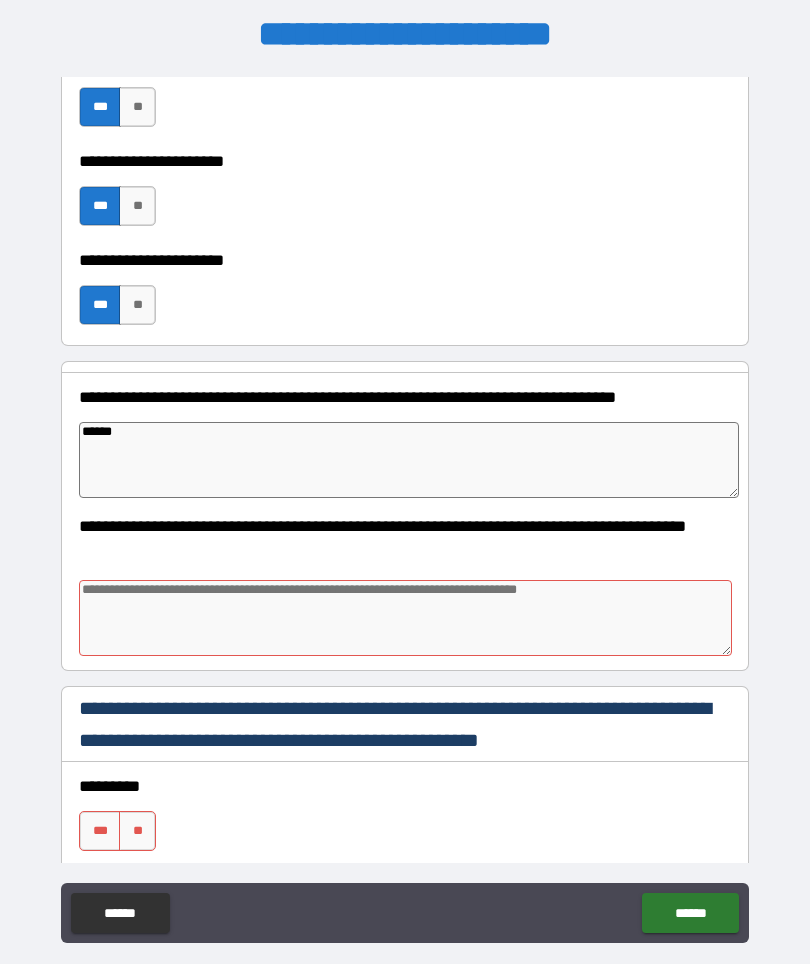 scroll, scrollTop: 811, scrollLeft: 0, axis: vertical 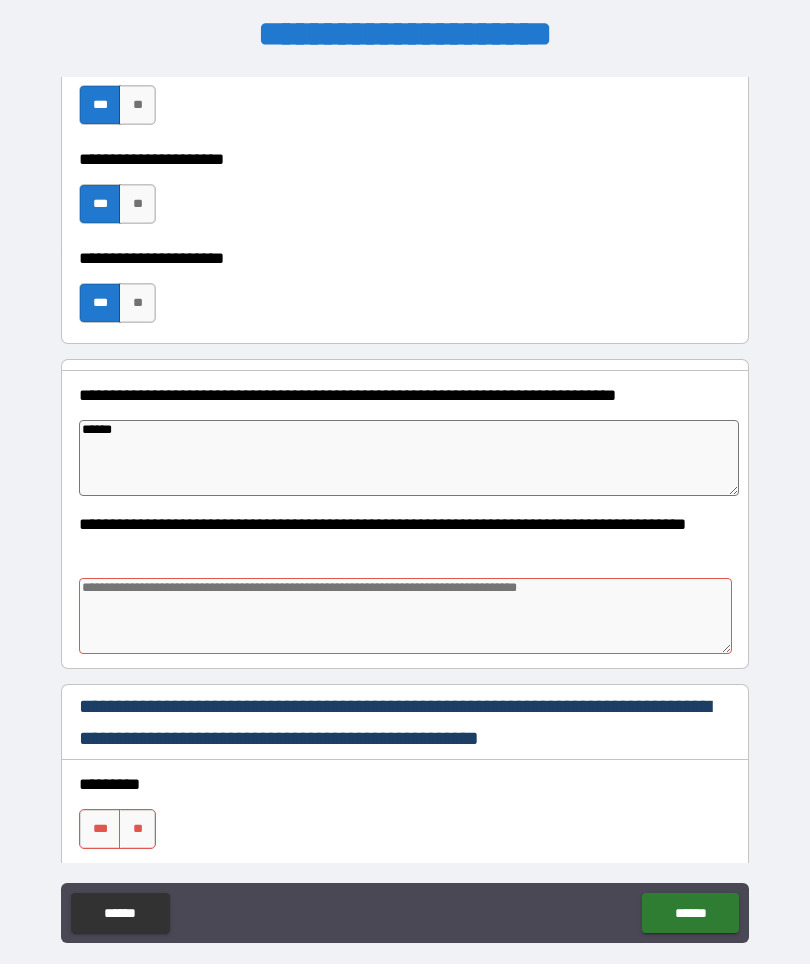 type on "*******" 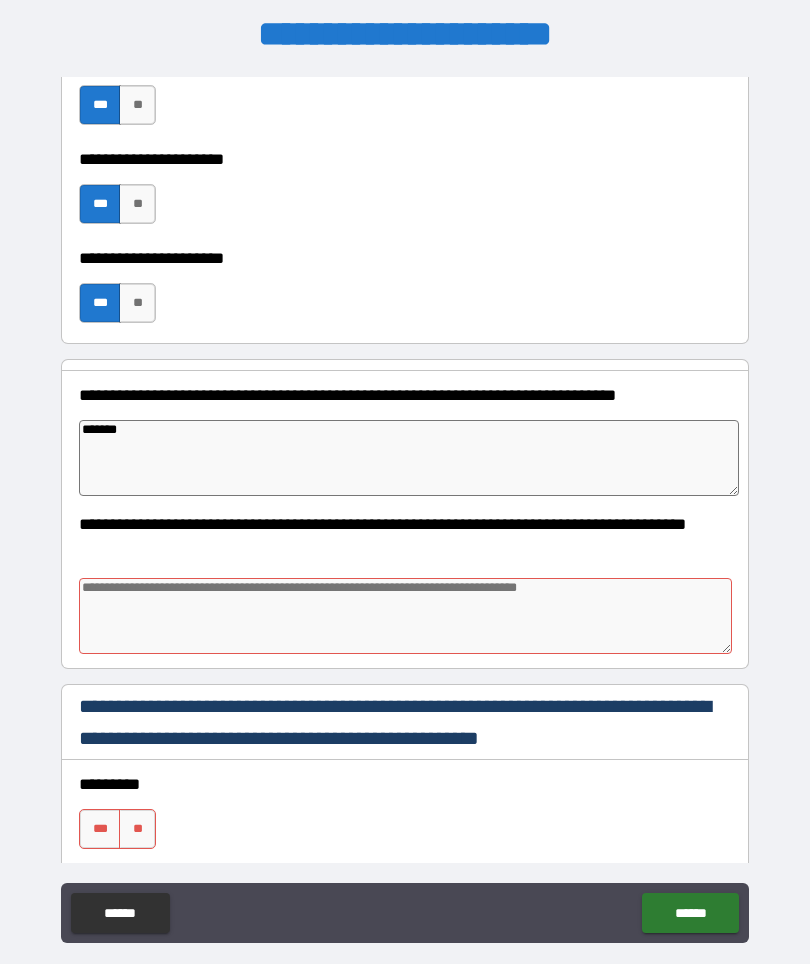 type on "*" 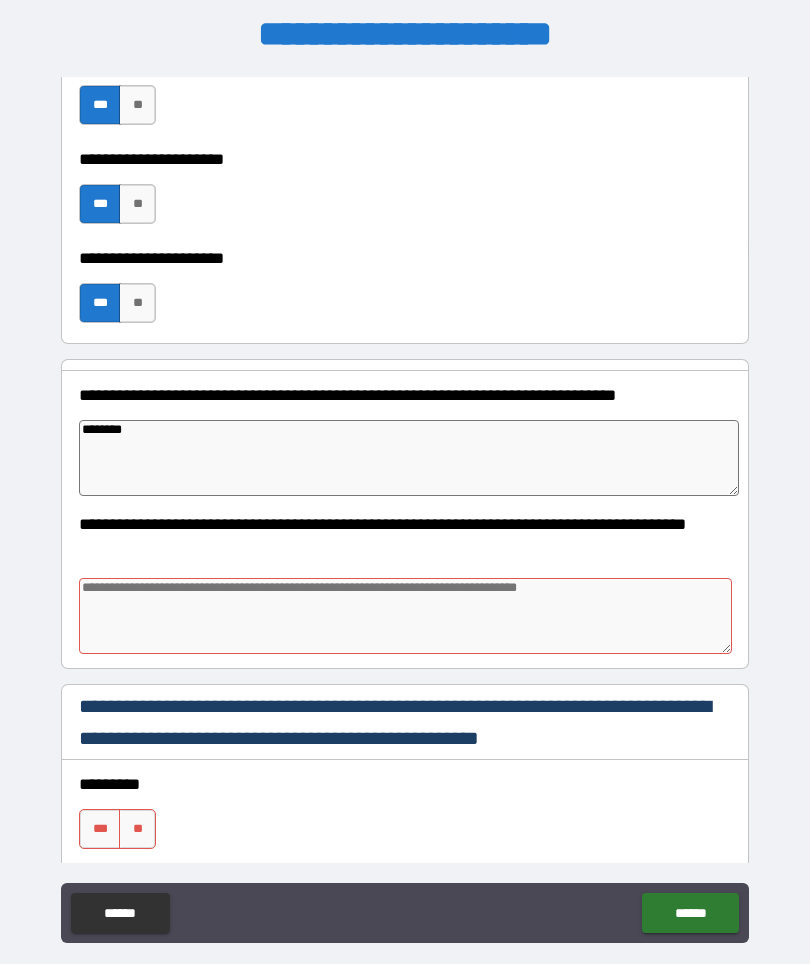 type on "*" 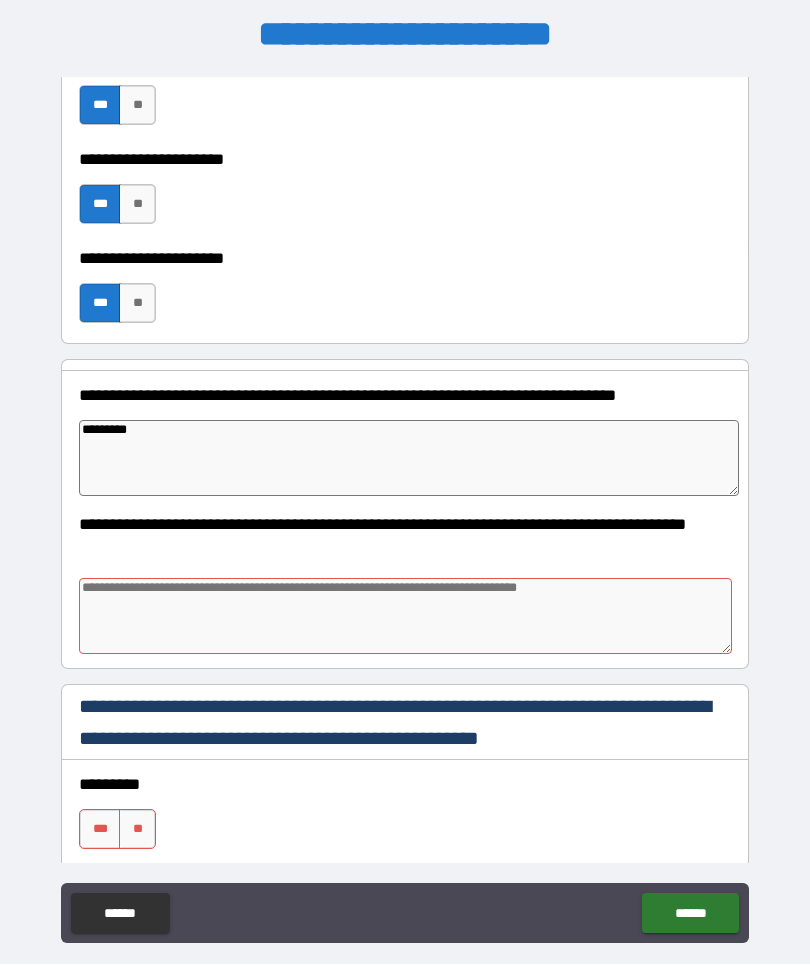 type on "*" 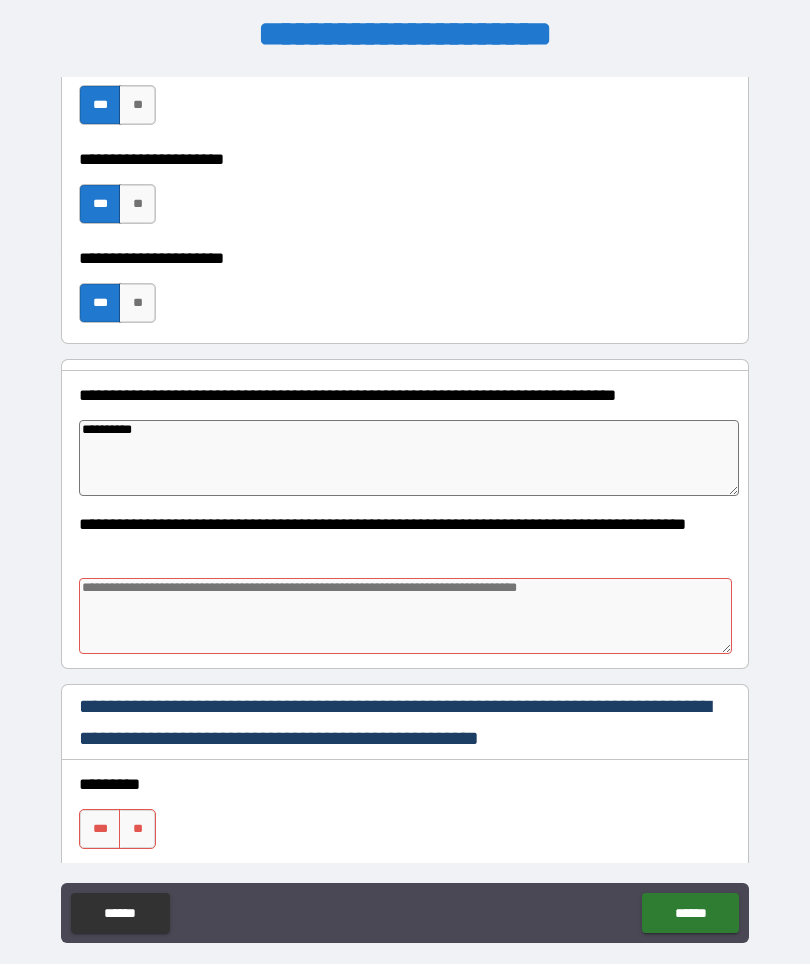 type on "*" 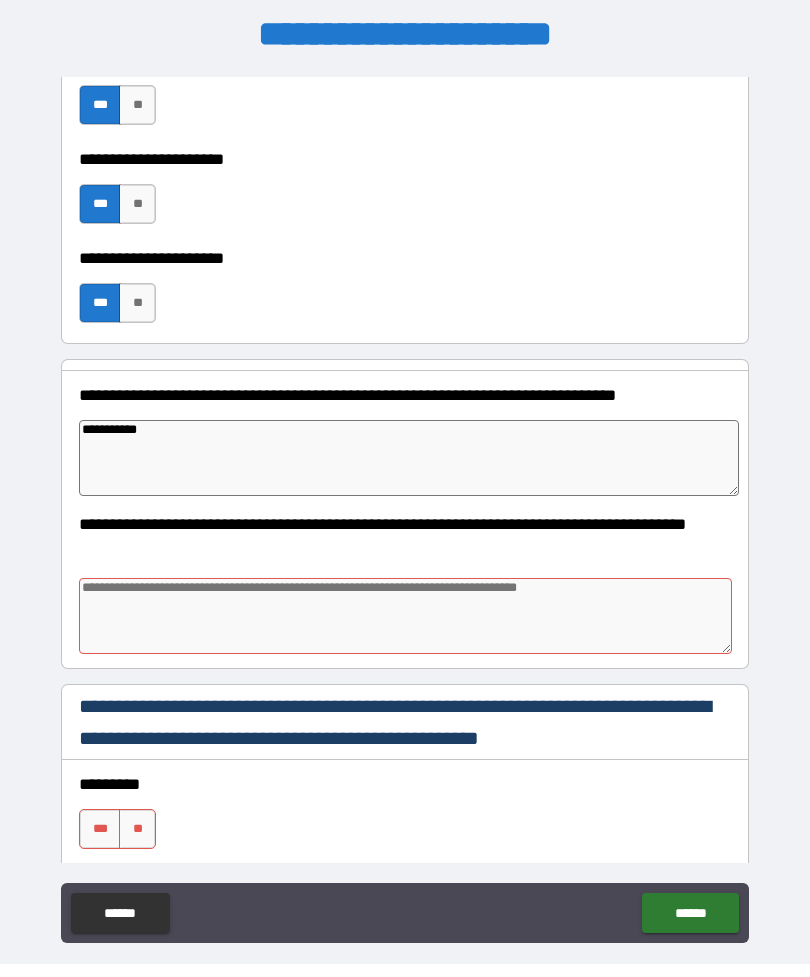 type on "*" 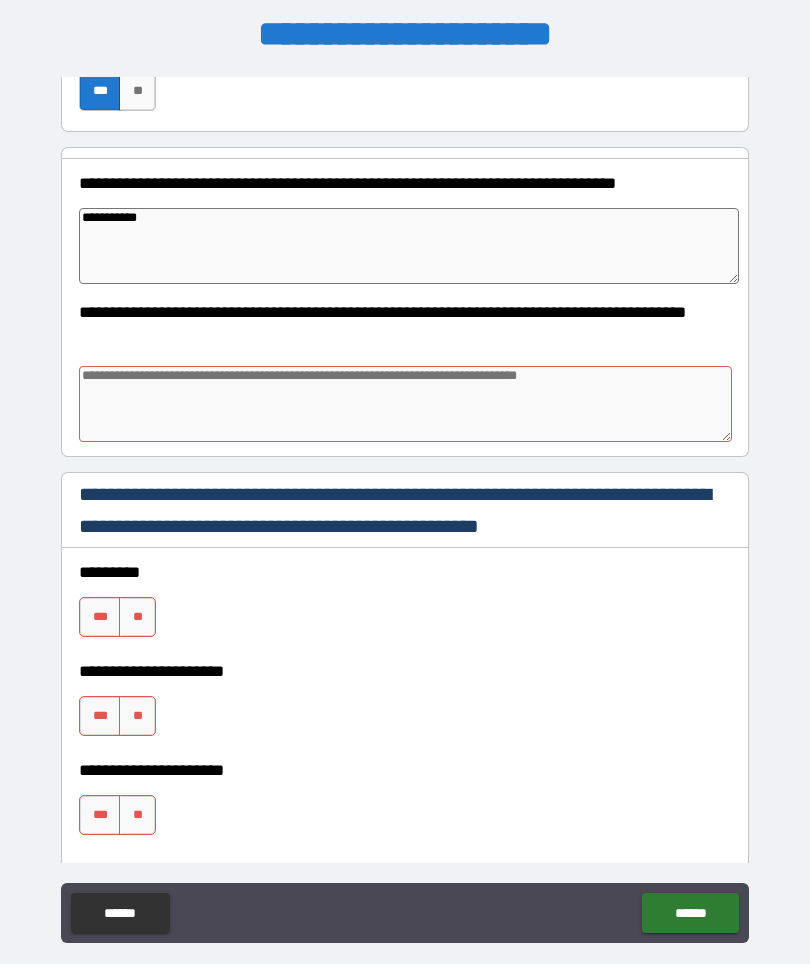 scroll, scrollTop: 1024, scrollLeft: 0, axis: vertical 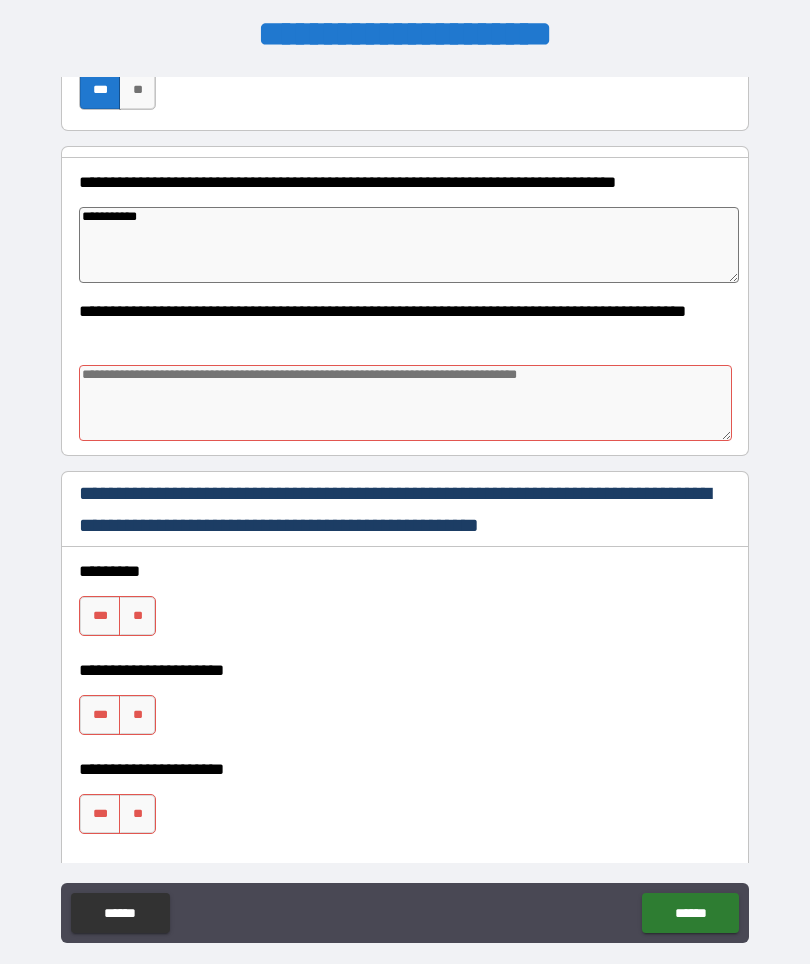type on "**********" 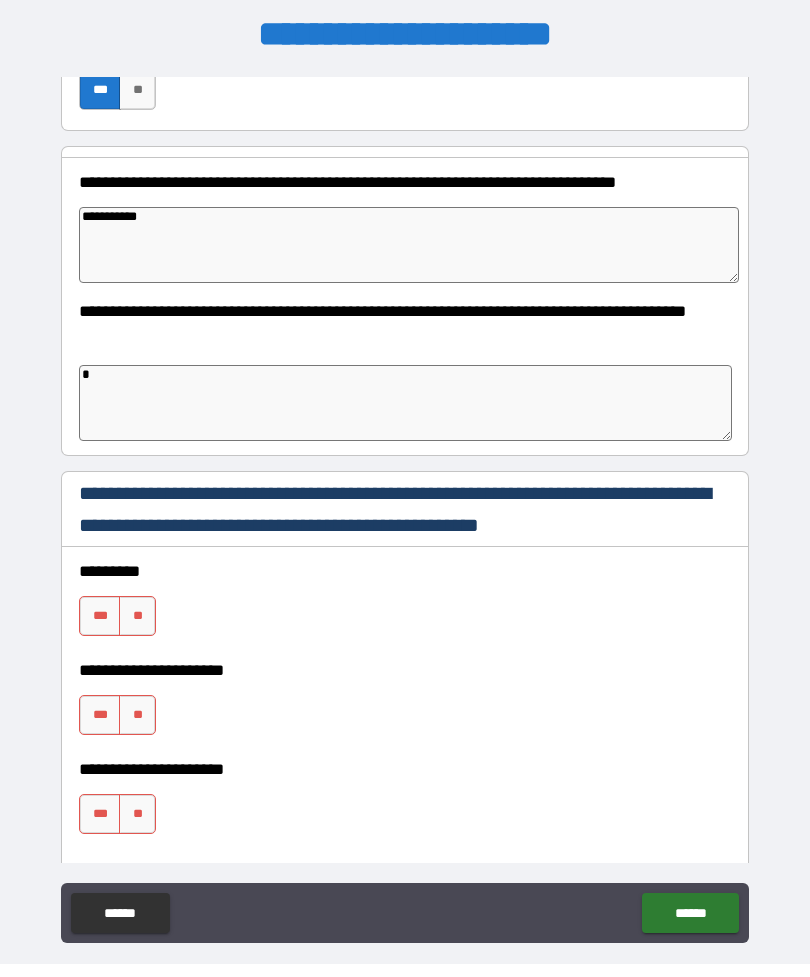 type on "*" 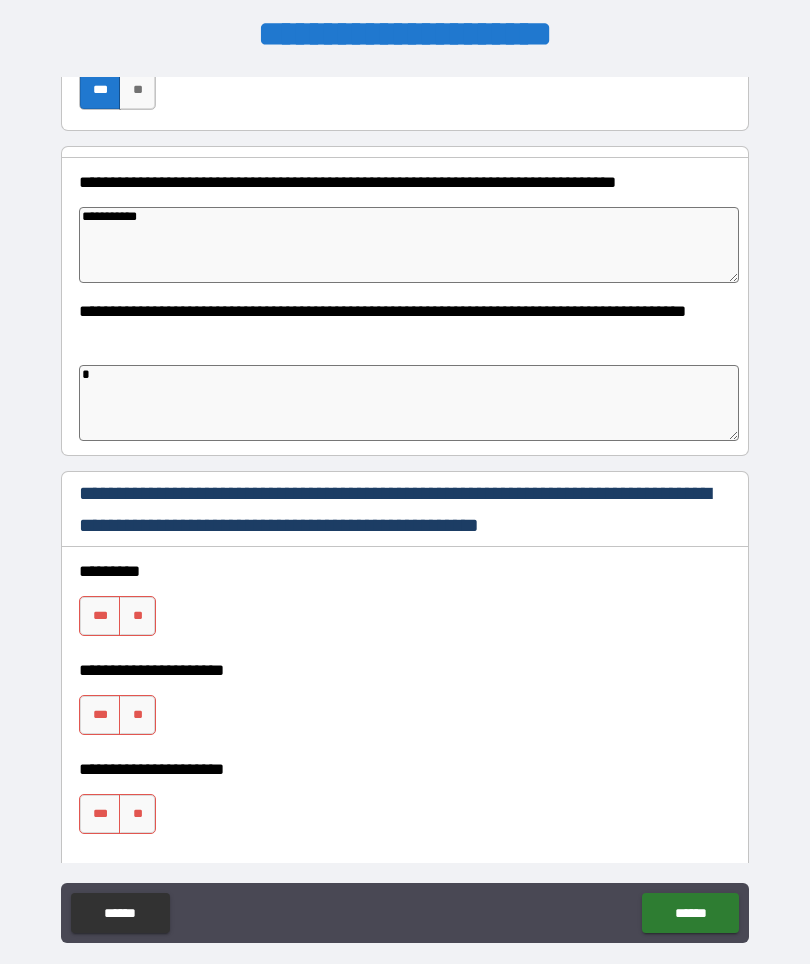 type on "**" 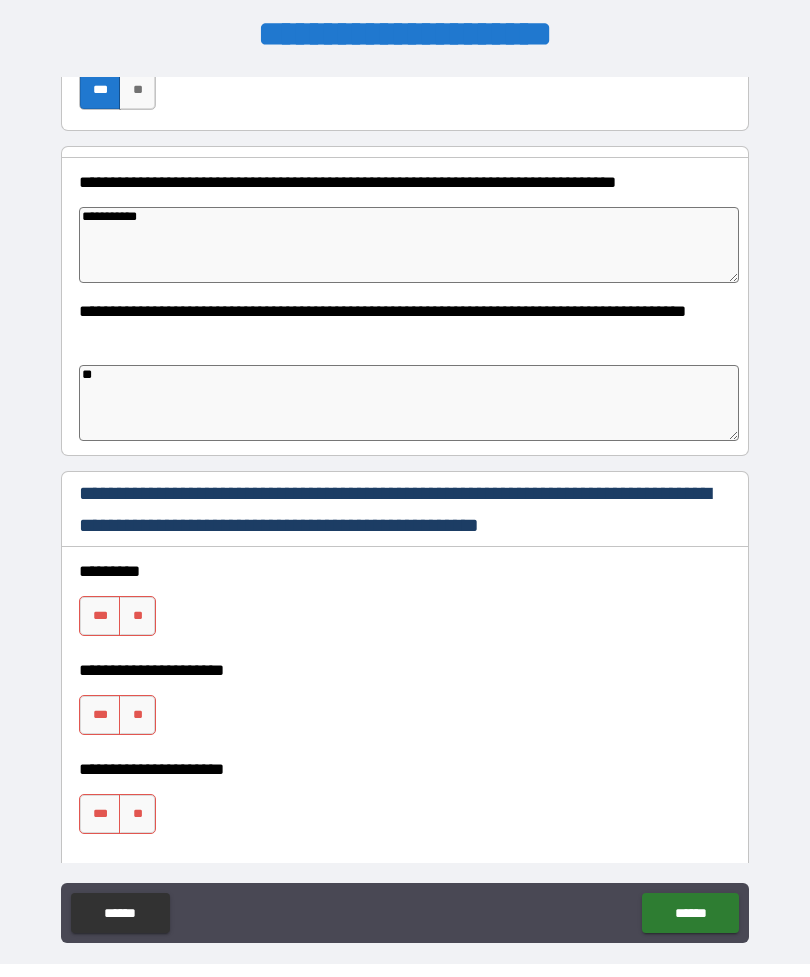 type on "*" 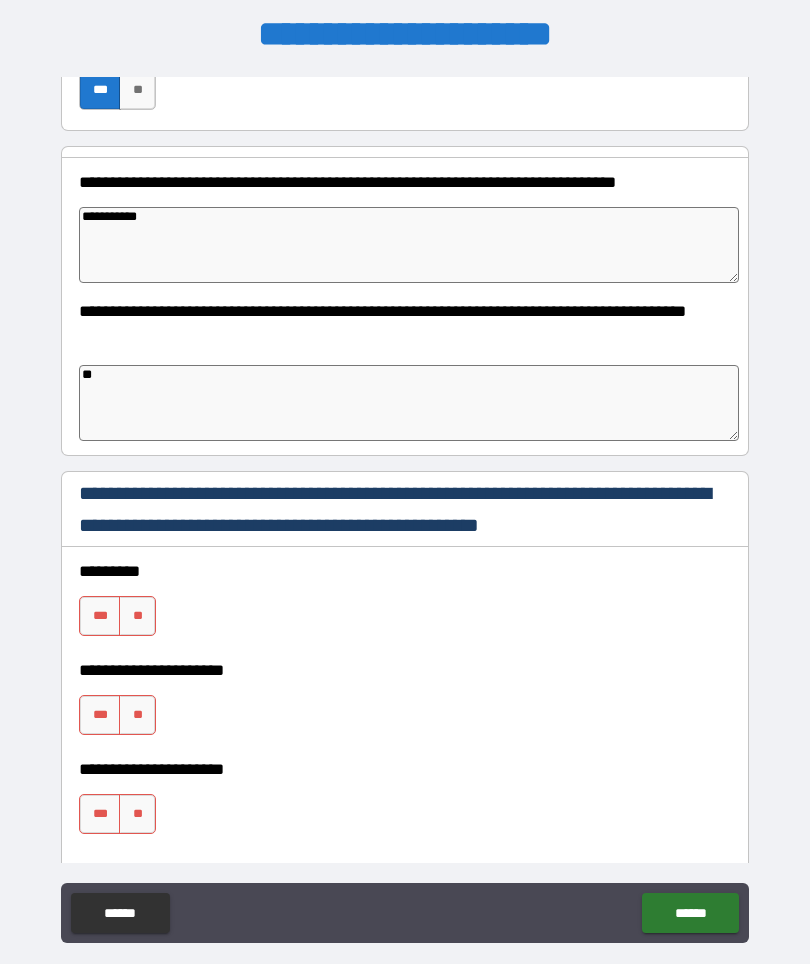 type on "*" 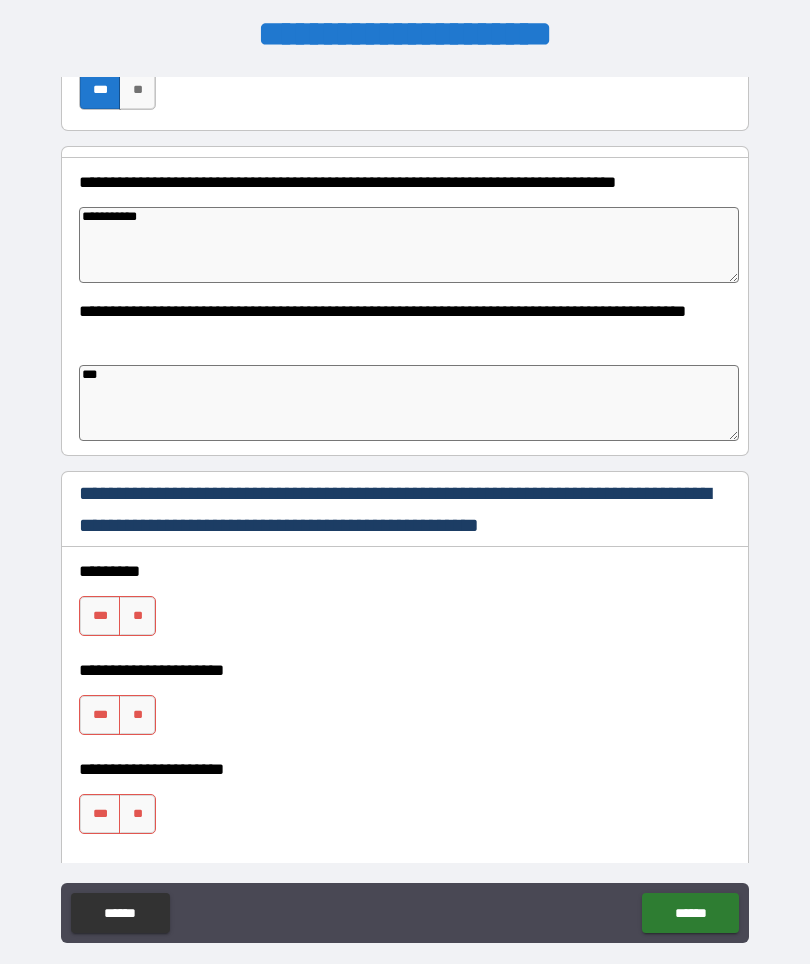 type on "*" 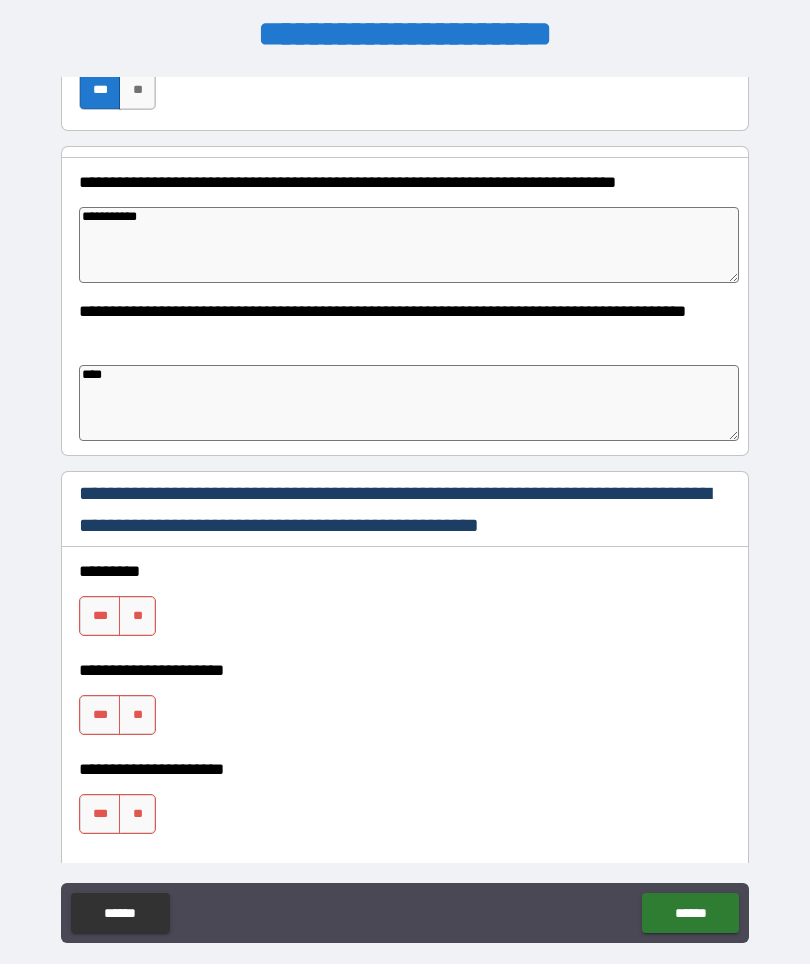 type on "*" 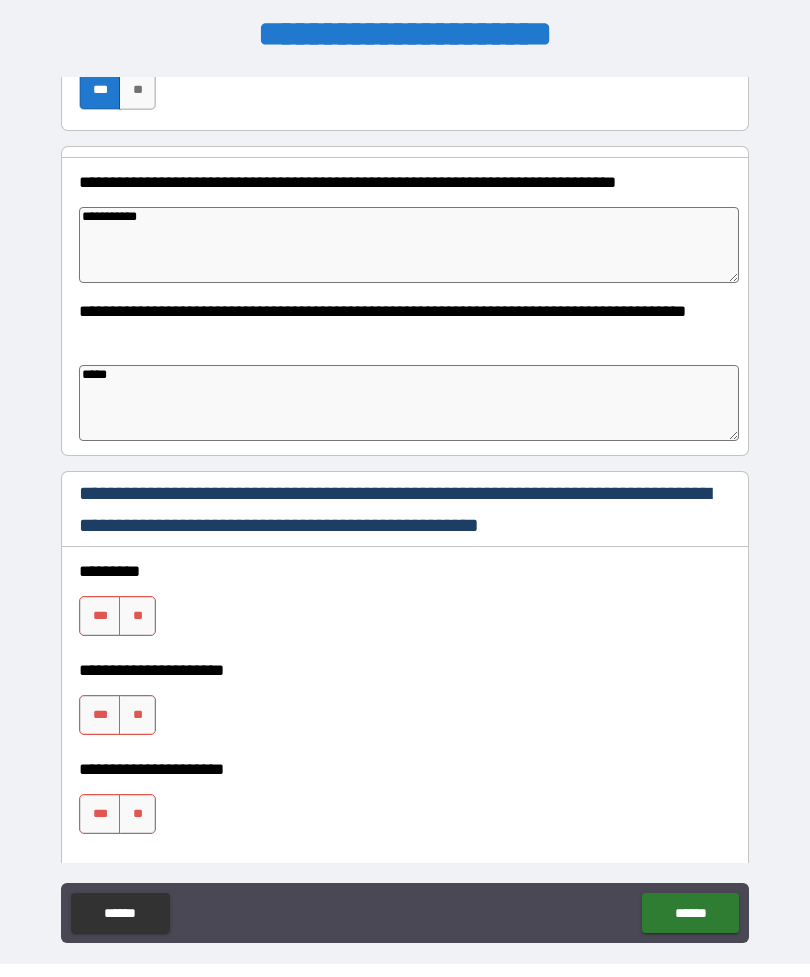 type on "*" 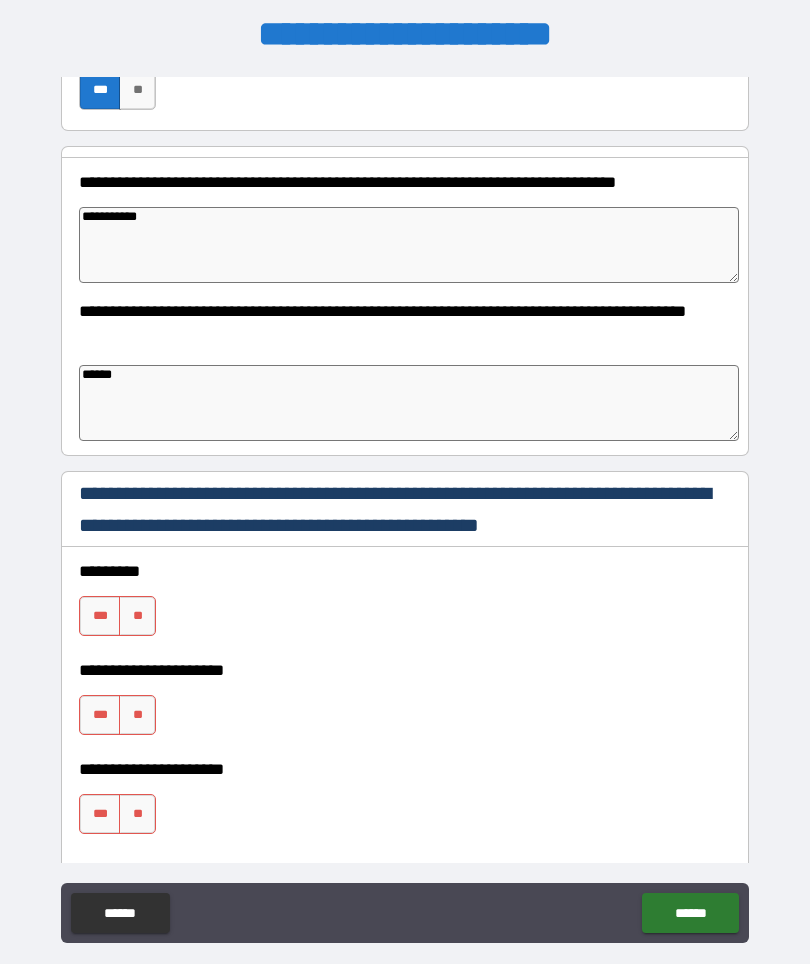 type on "*" 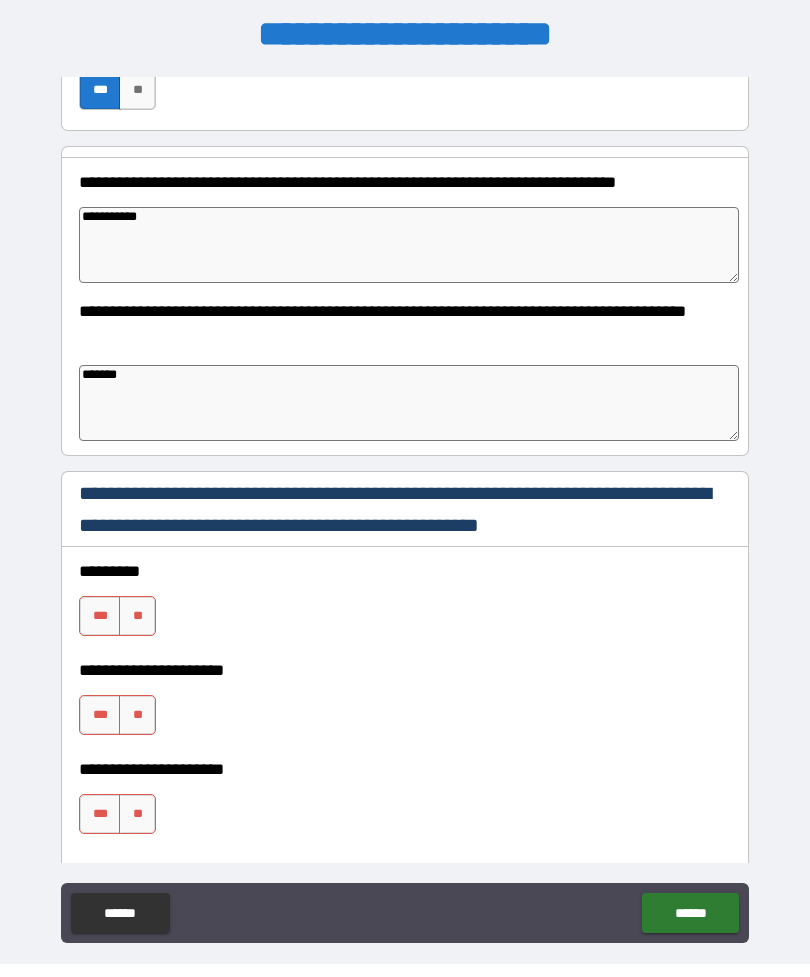 type on "*" 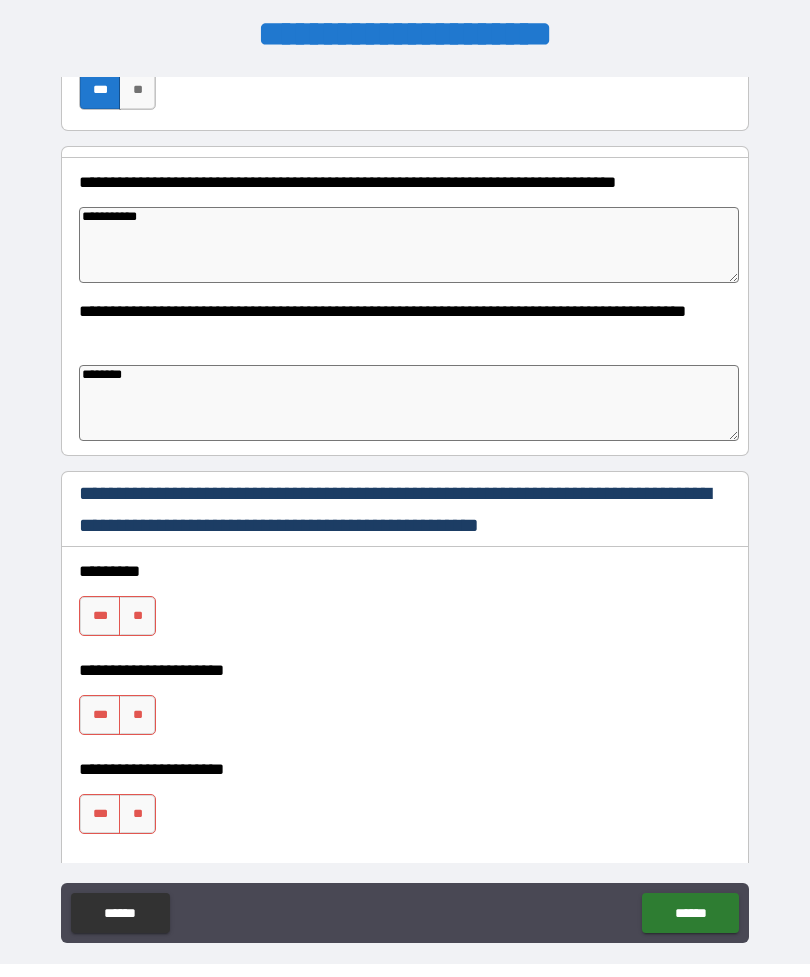 type on "*" 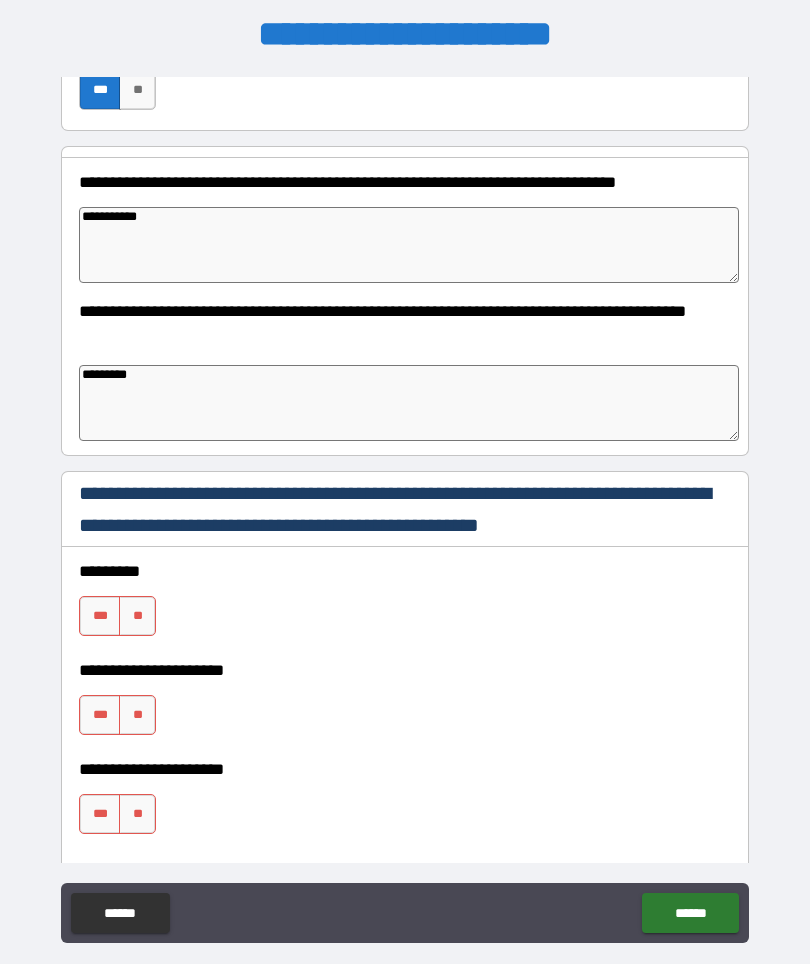 type on "*" 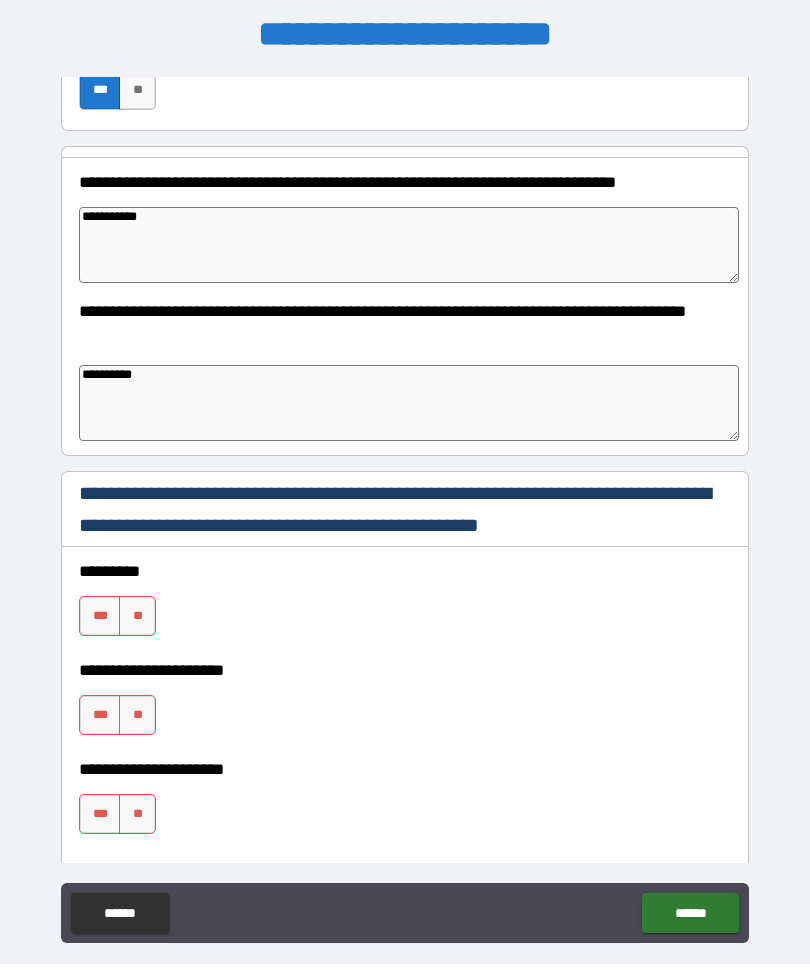 type on "*" 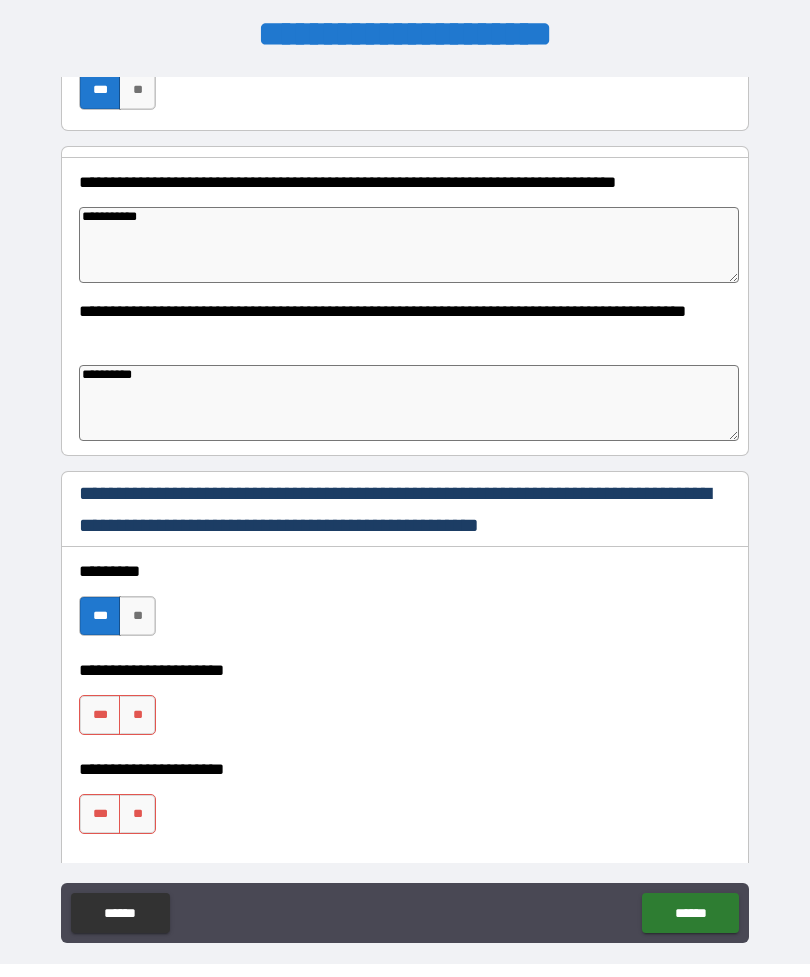 type on "*" 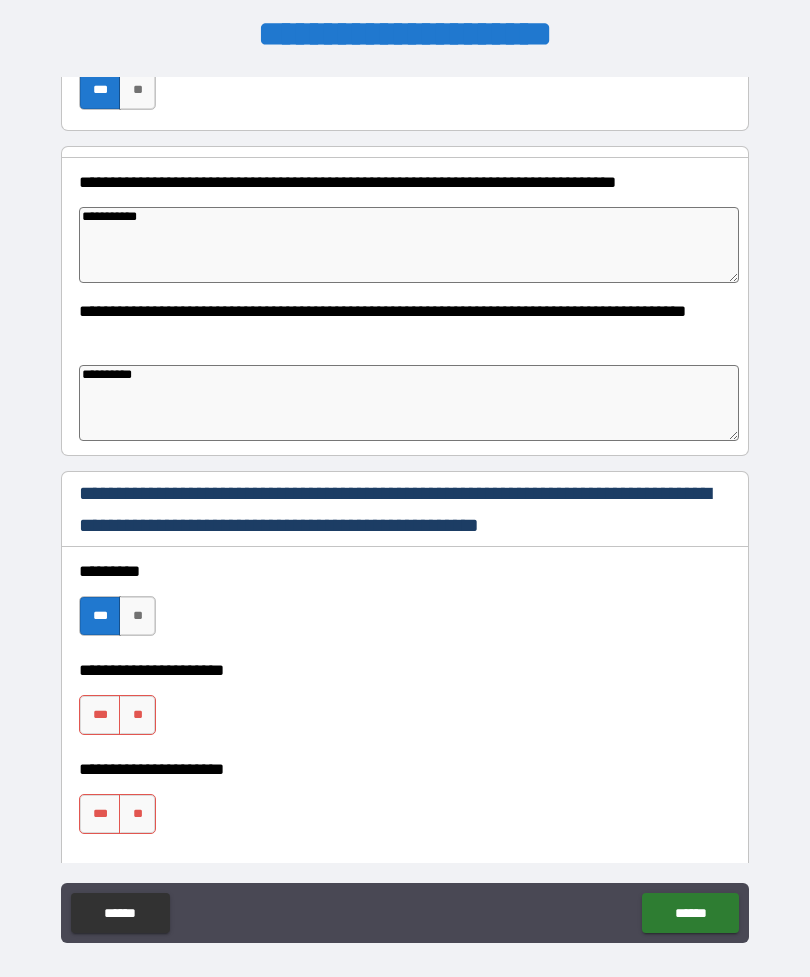 type on "*" 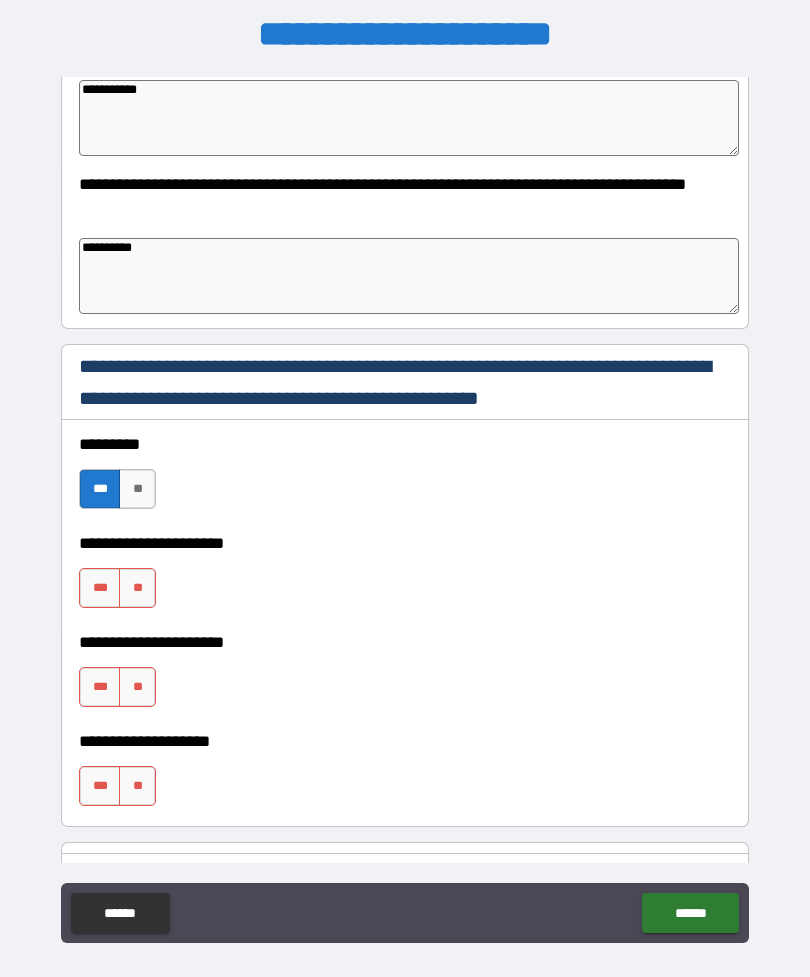 scroll, scrollTop: 1174, scrollLeft: 0, axis: vertical 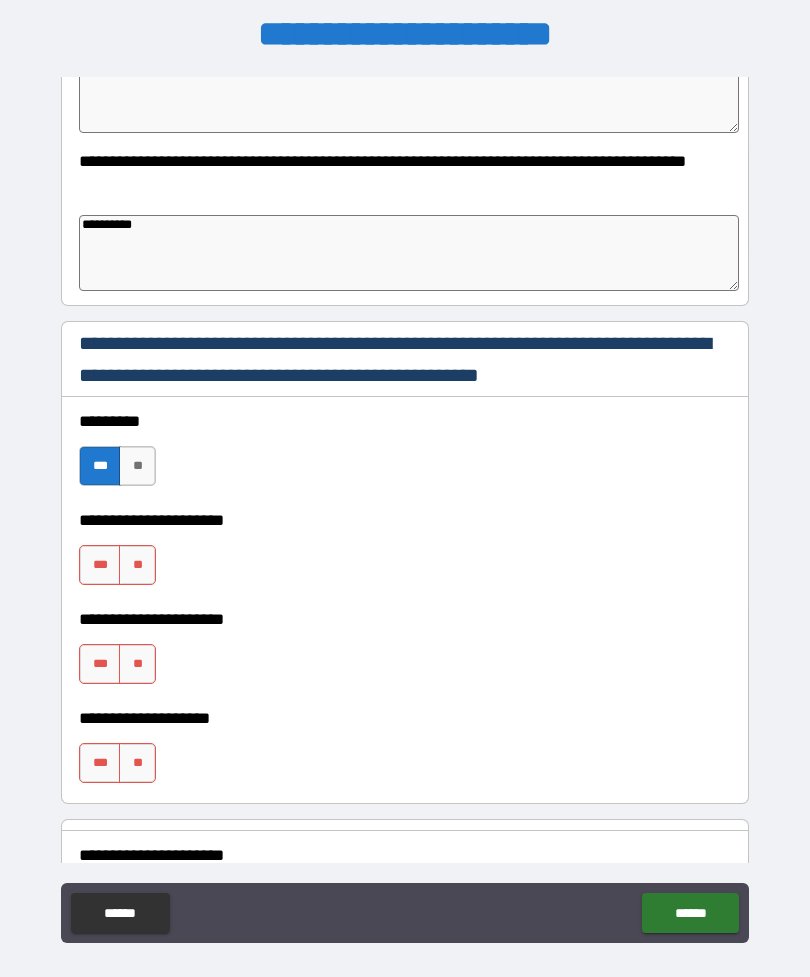 click on "***" at bounding box center (100, 565) 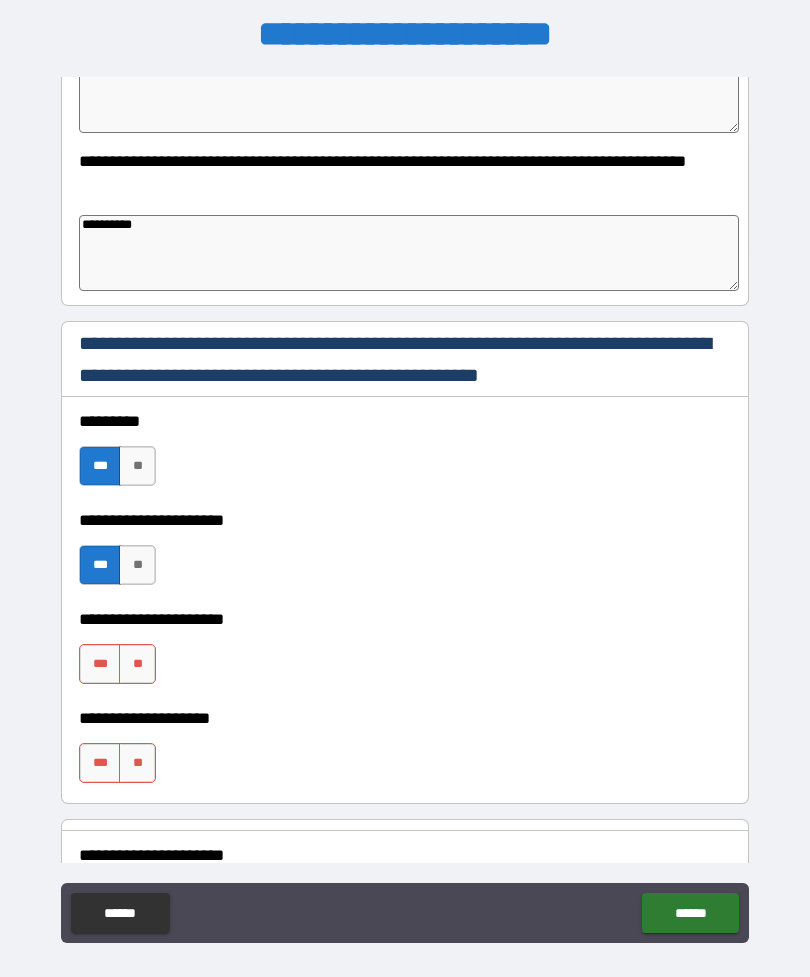 type on "*" 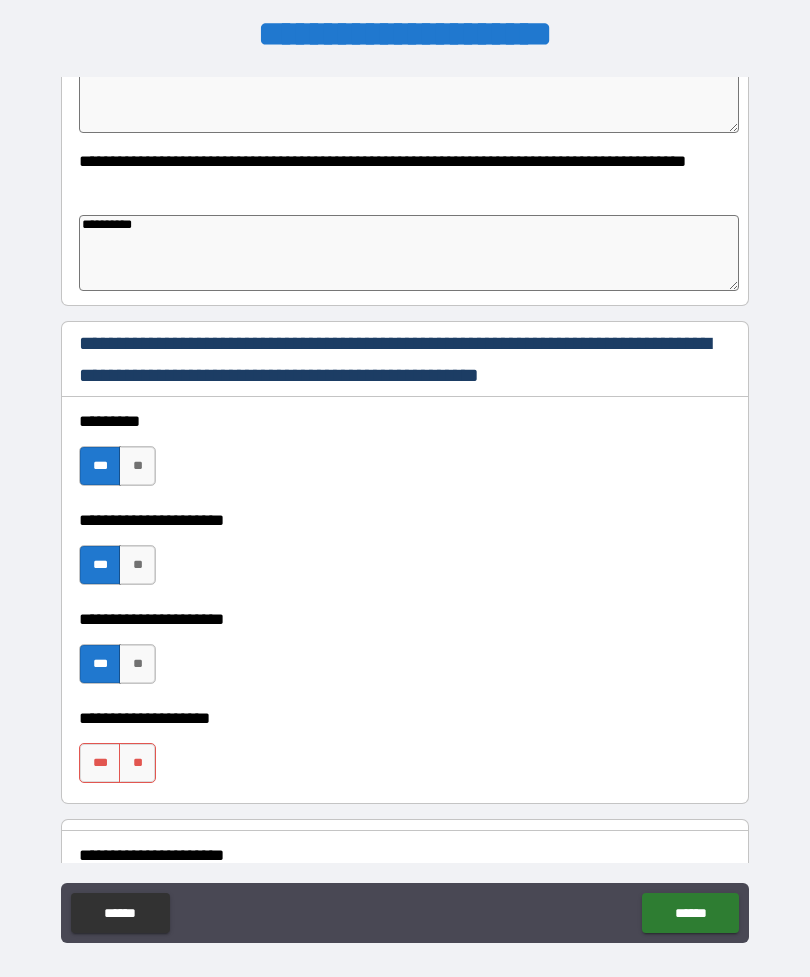 click on "*** **" at bounding box center (120, 768) 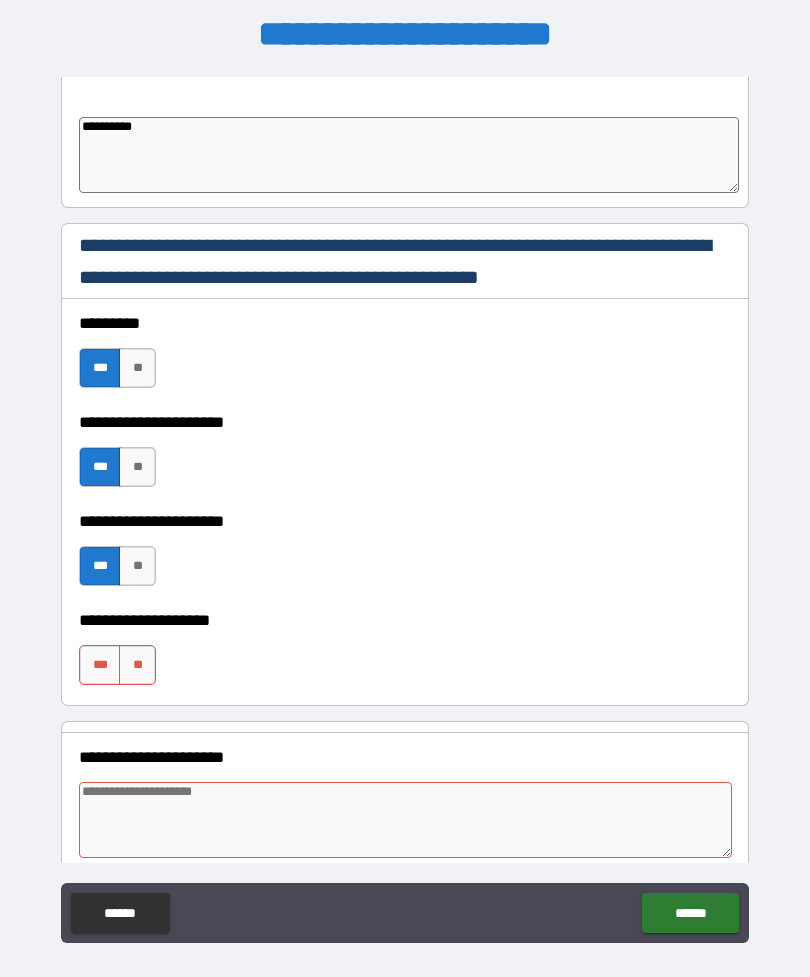 scroll, scrollTop: 1270, scrollLeft: 0, axis: vertical 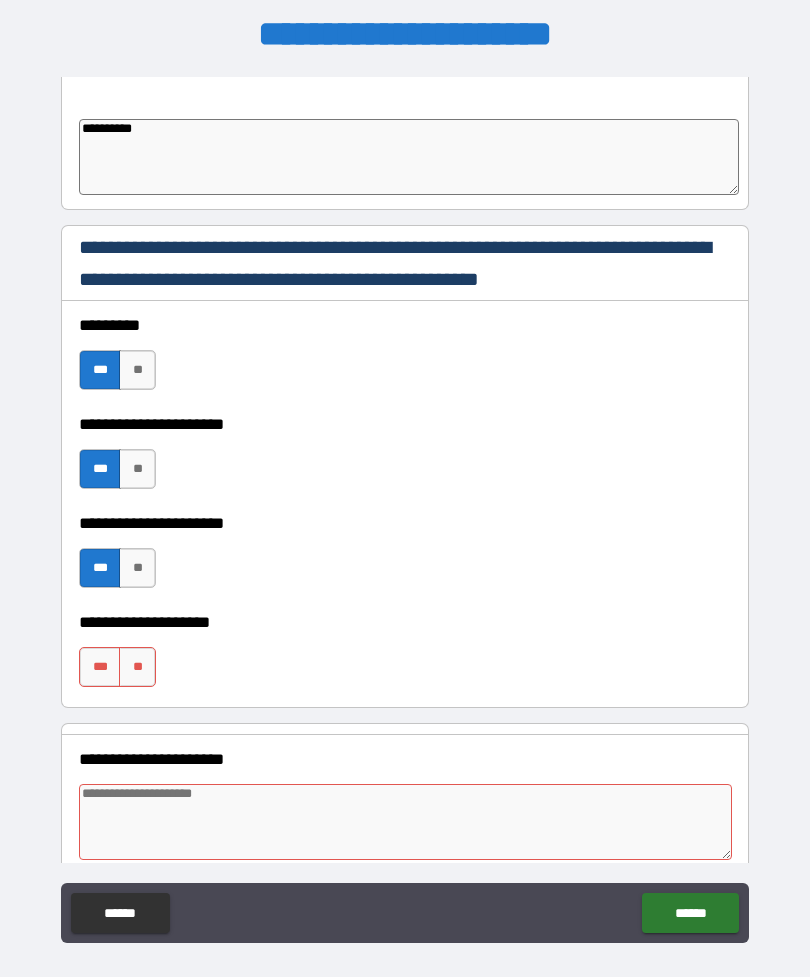 click on "***" at bounding box center [100, 667] 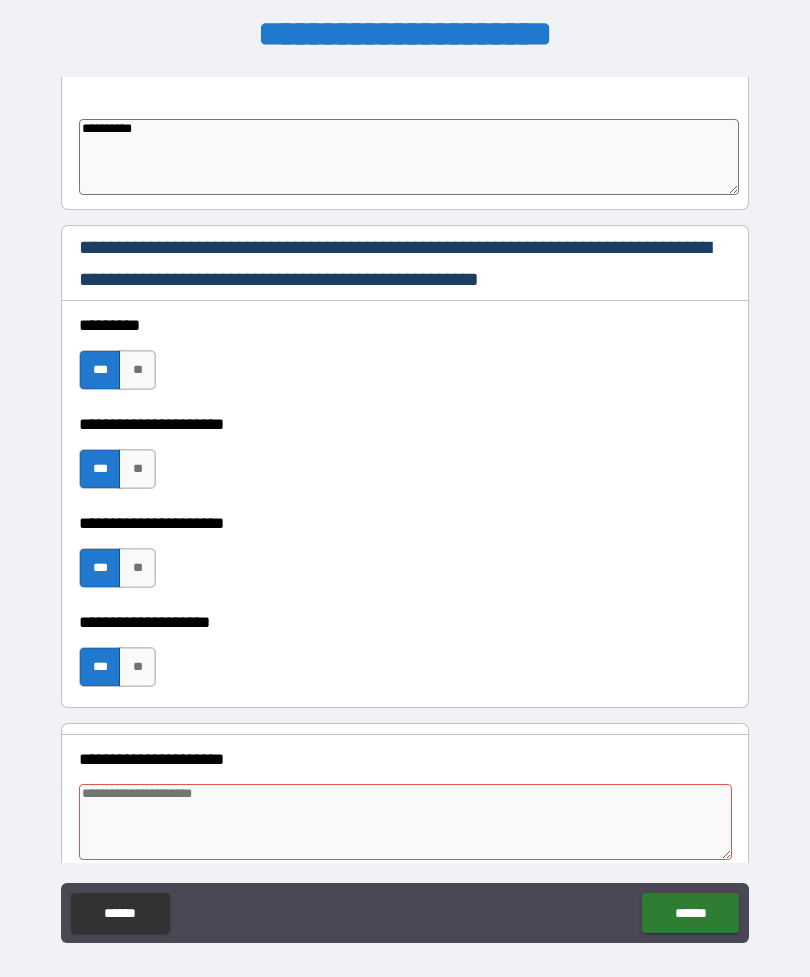 click at bounding box center (405, 822) 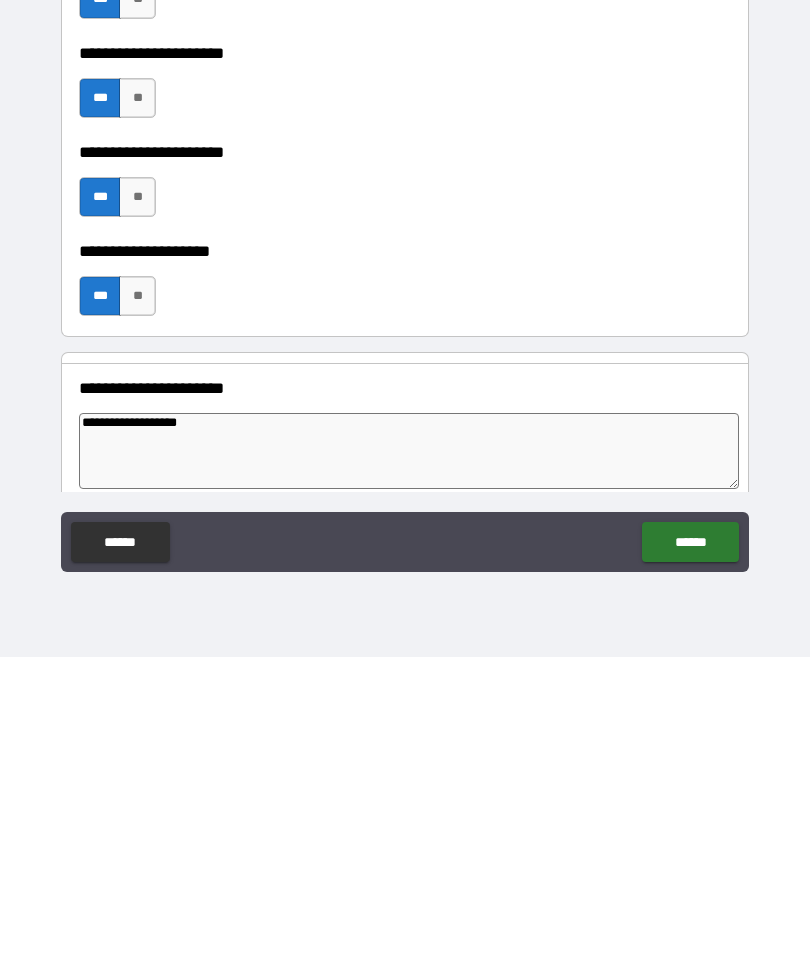 click on "******" at bounding box center [690, 862] 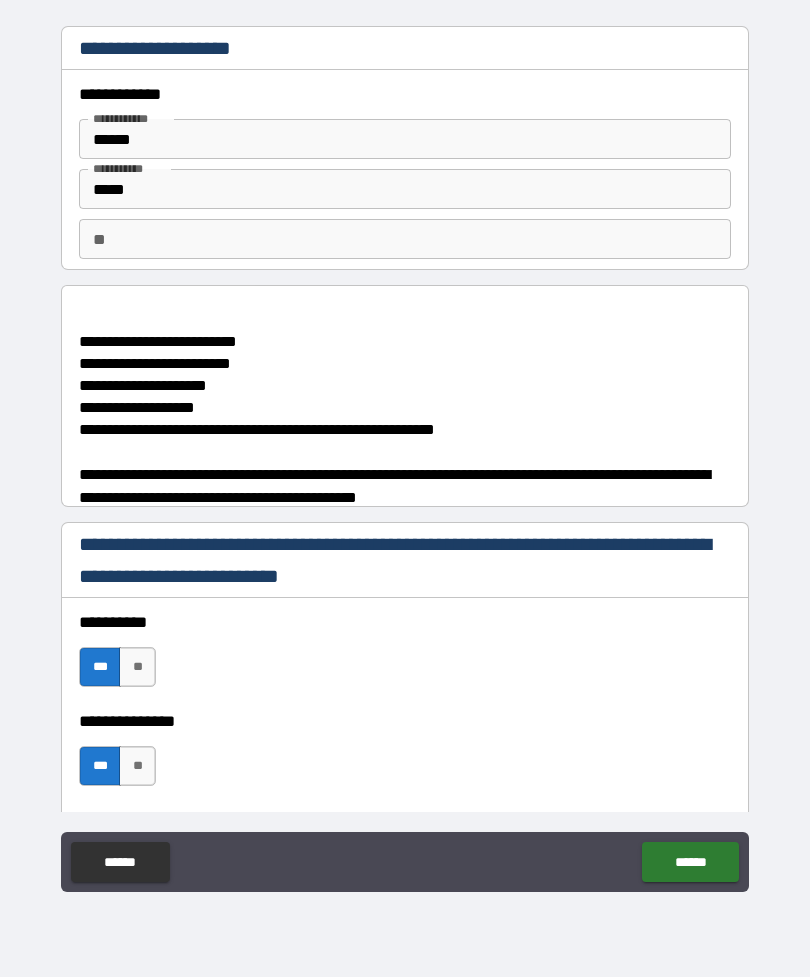 scroll, scrollTop: 0, scrollLeft: 0, axis: both 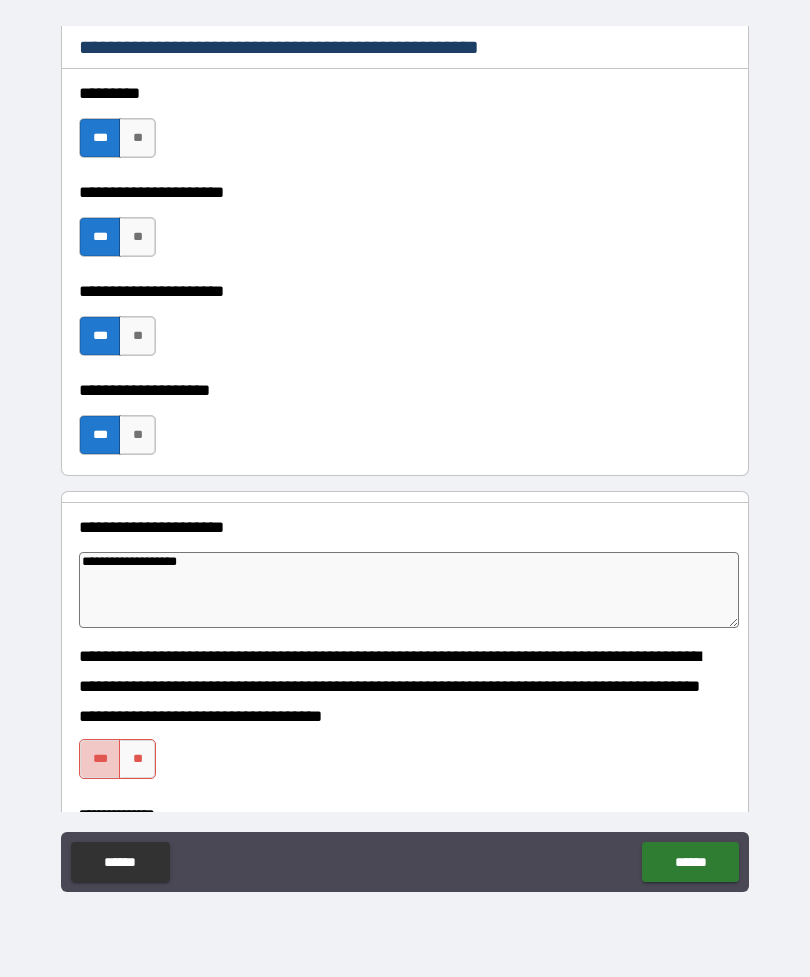 click on "***" at bounding box center (100, 759) 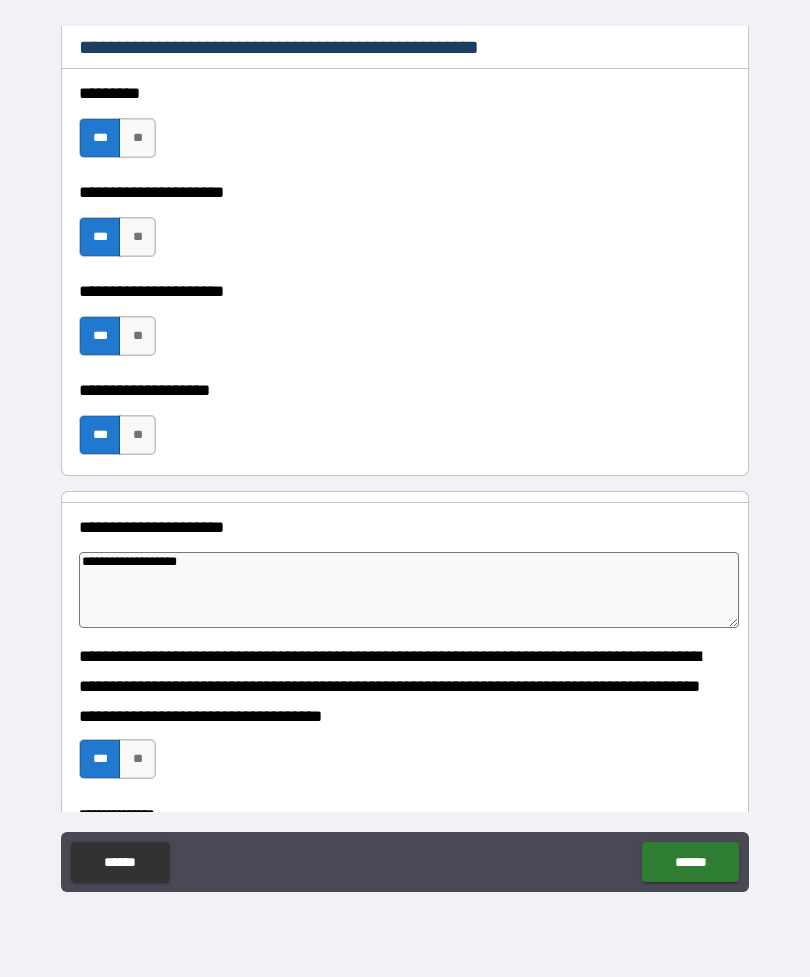 click on "******" at bounding box center (690, 862) 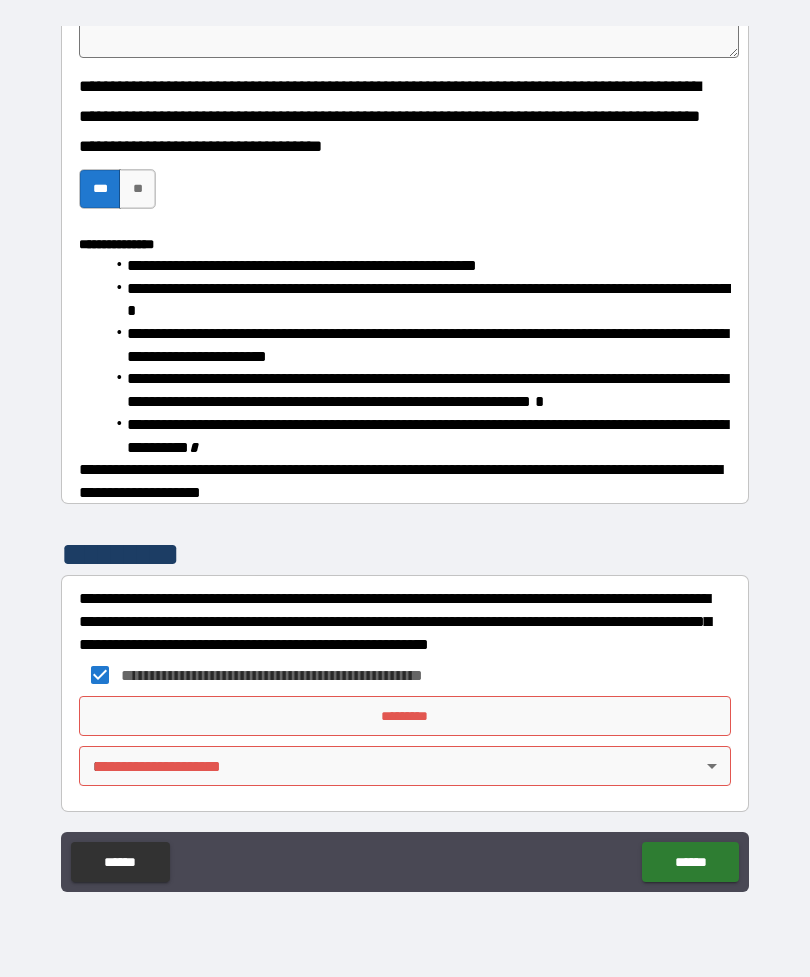 scroll, scrollTop: 2019, scrollLeft: 0, axis: vertical 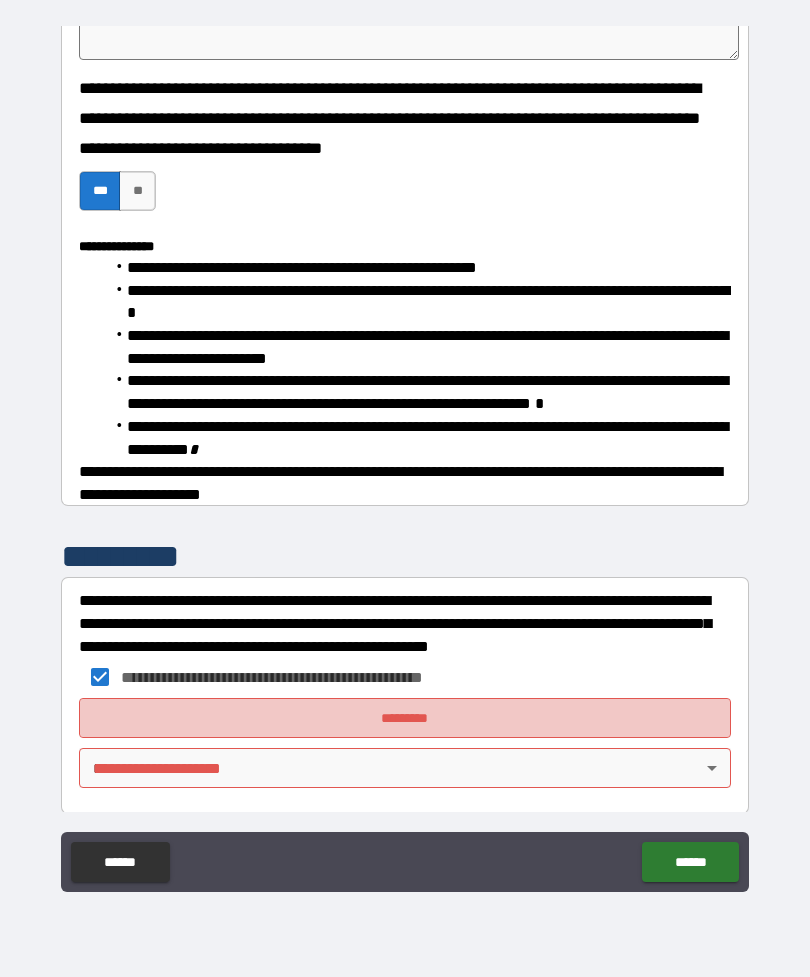 click on "*********" at bounding box center (405, 718) 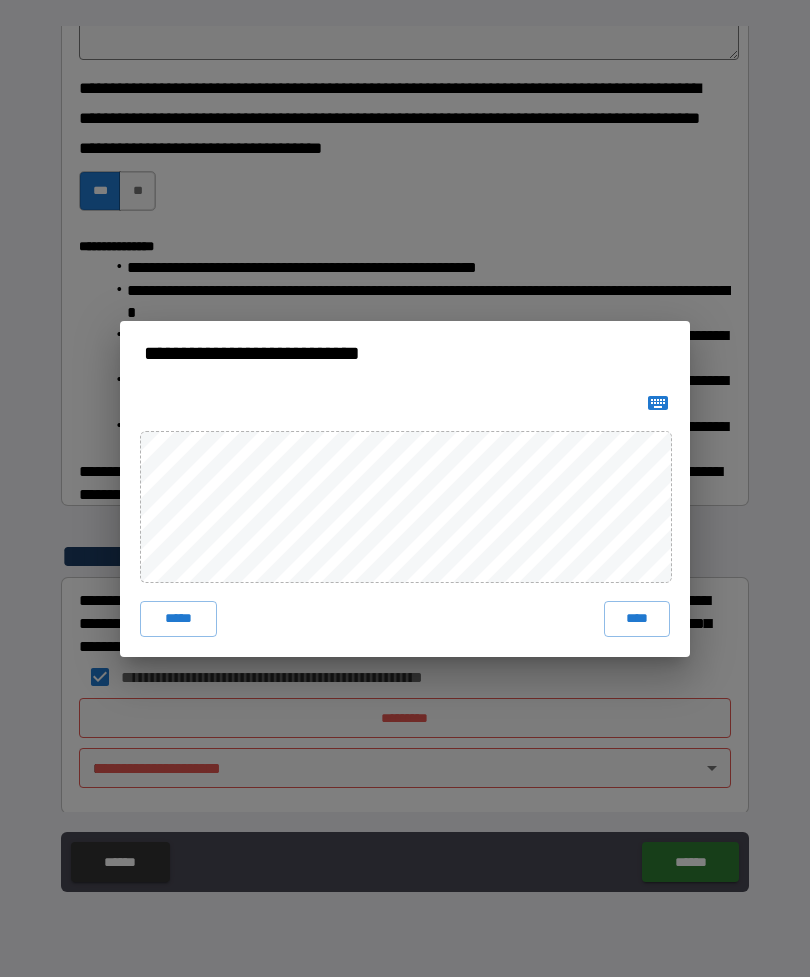 click on "**********" at bounding box center (405, 488) 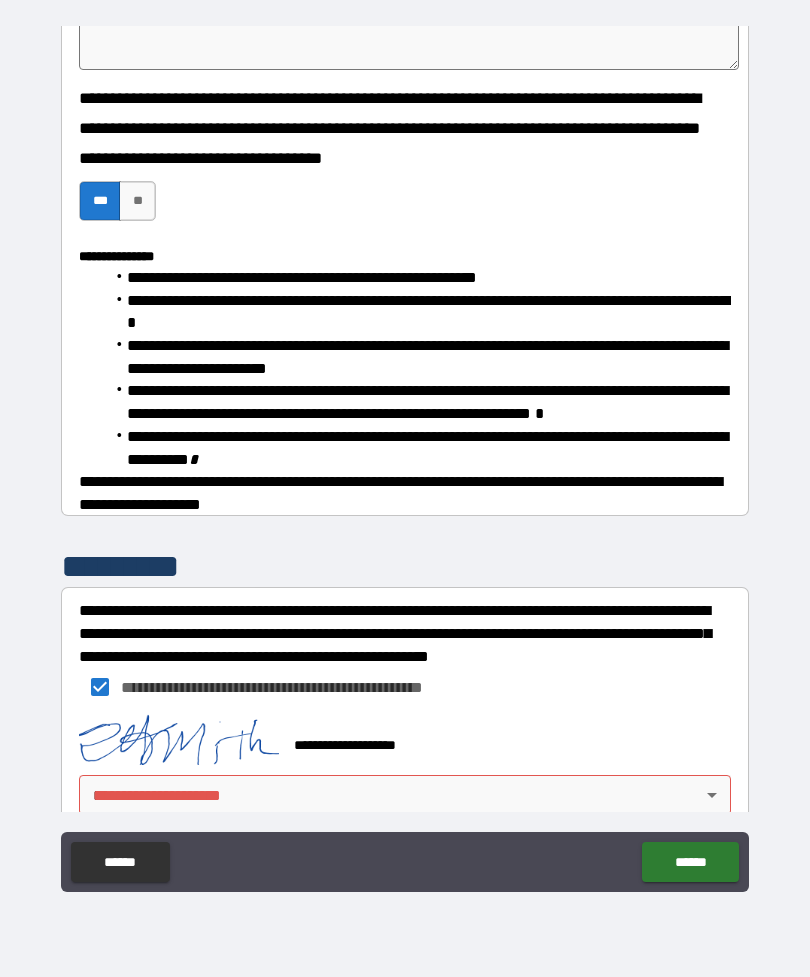 click on "**********" at bounding box center [405, 456] 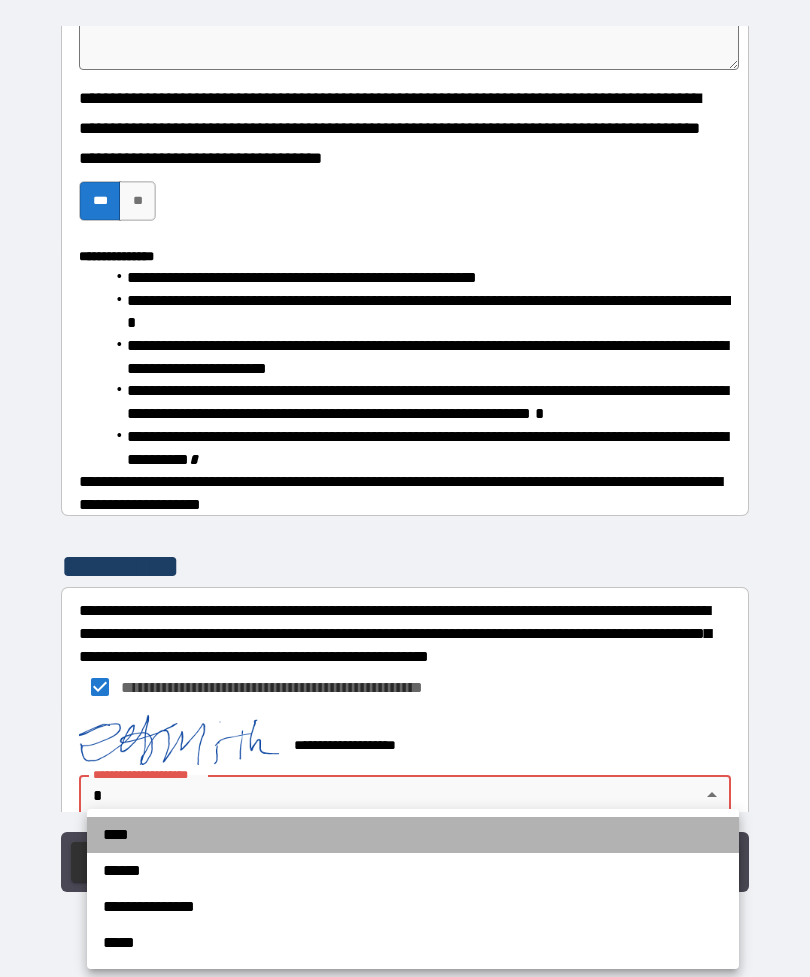 click on "****" at bounding box center [413, 835] 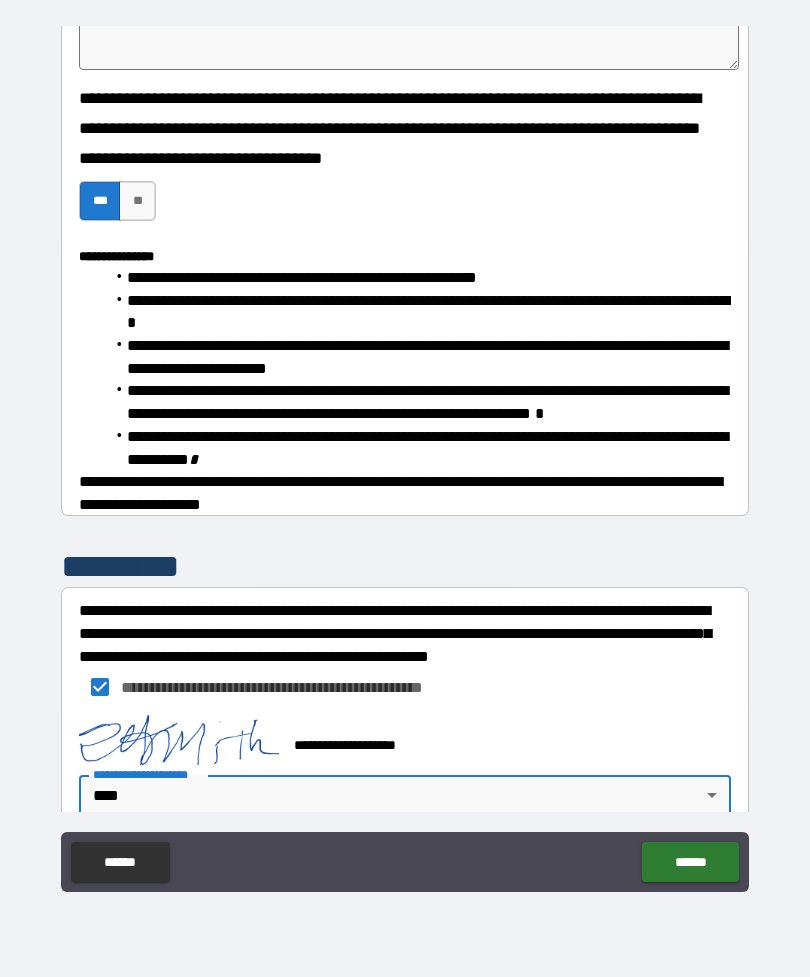 click on "******" at bounding box center [690, 862] 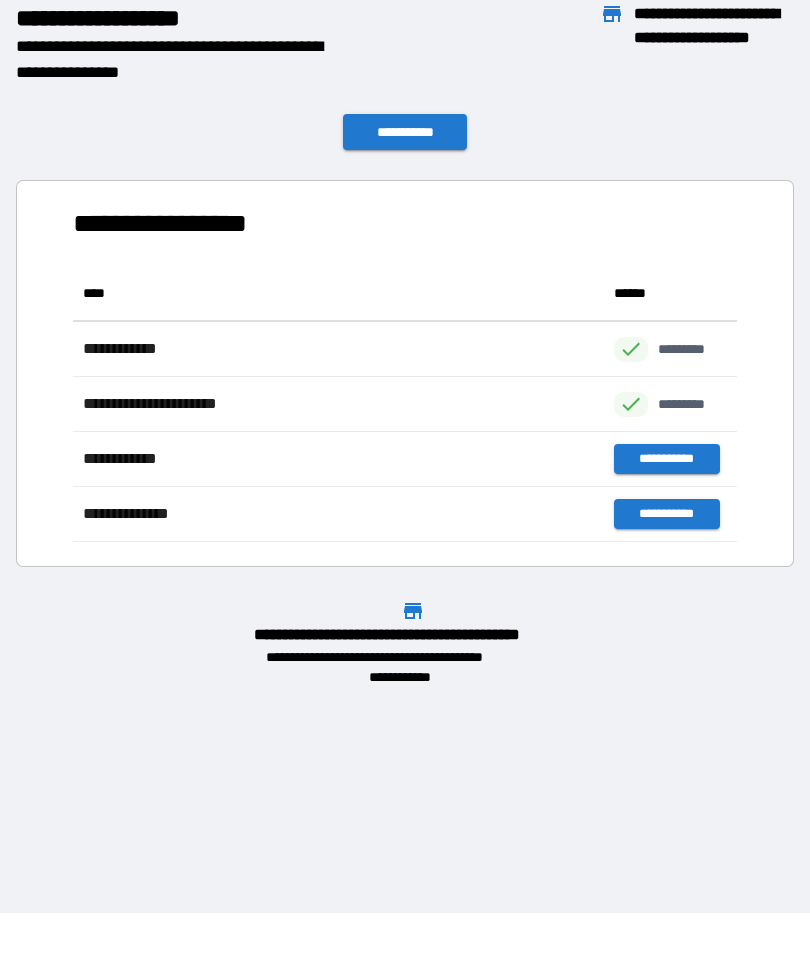scroll, scrollTop: 1, scrollLeft: 1, axis: both 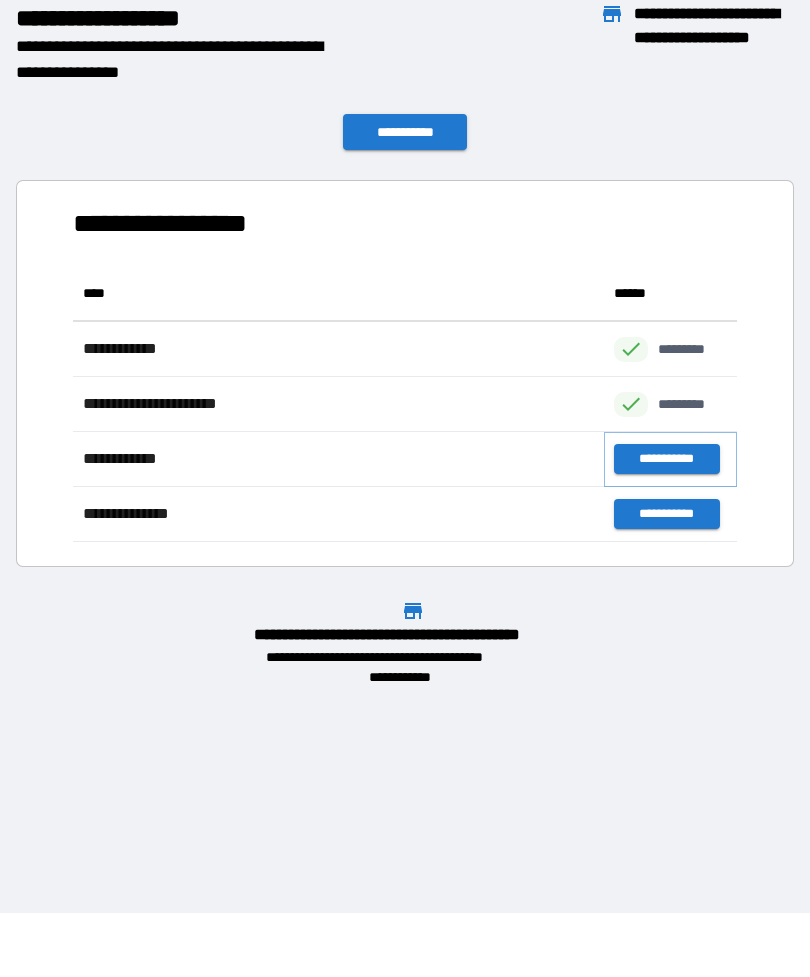 click on "**********" at bounding box center [666, 459] 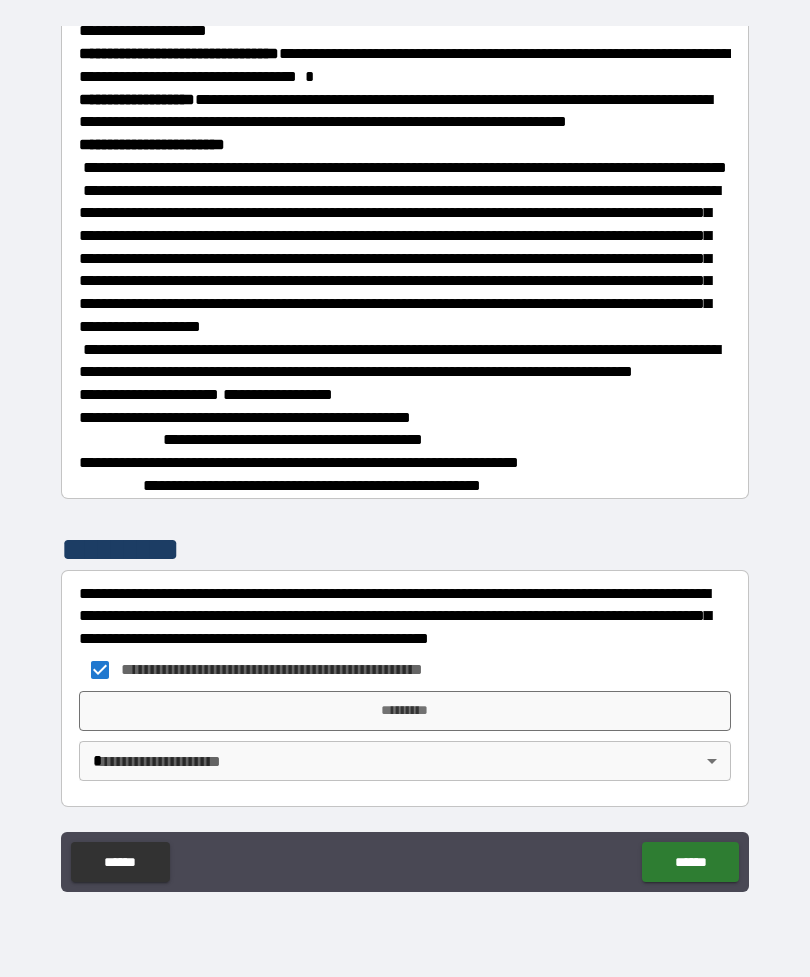 scroll, scrollTop: 3242, scrollLeft: 0, axis: vertical 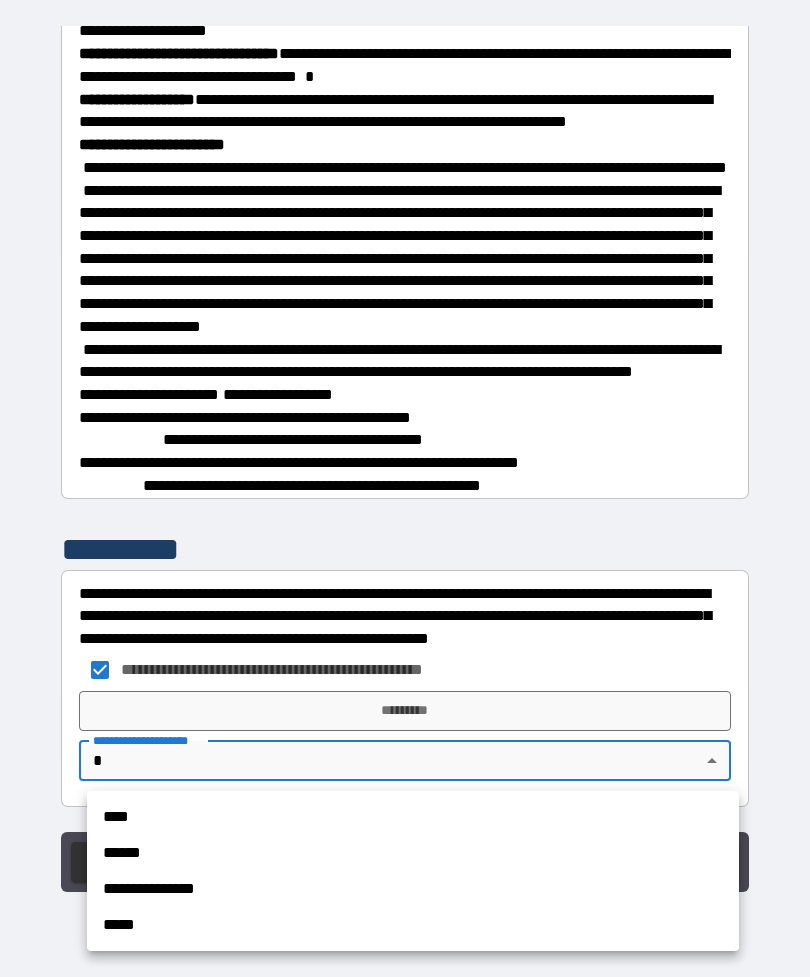 click on "******" at bounding box center [413, 853] 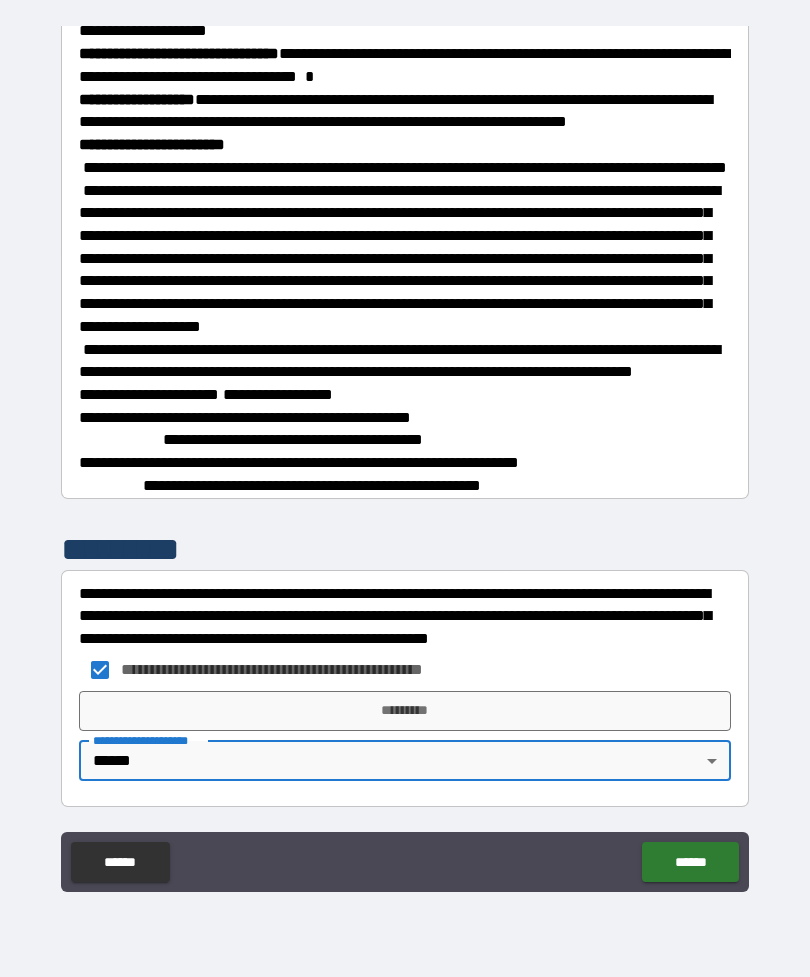 click on "**********" at bounding box center (405, 456) 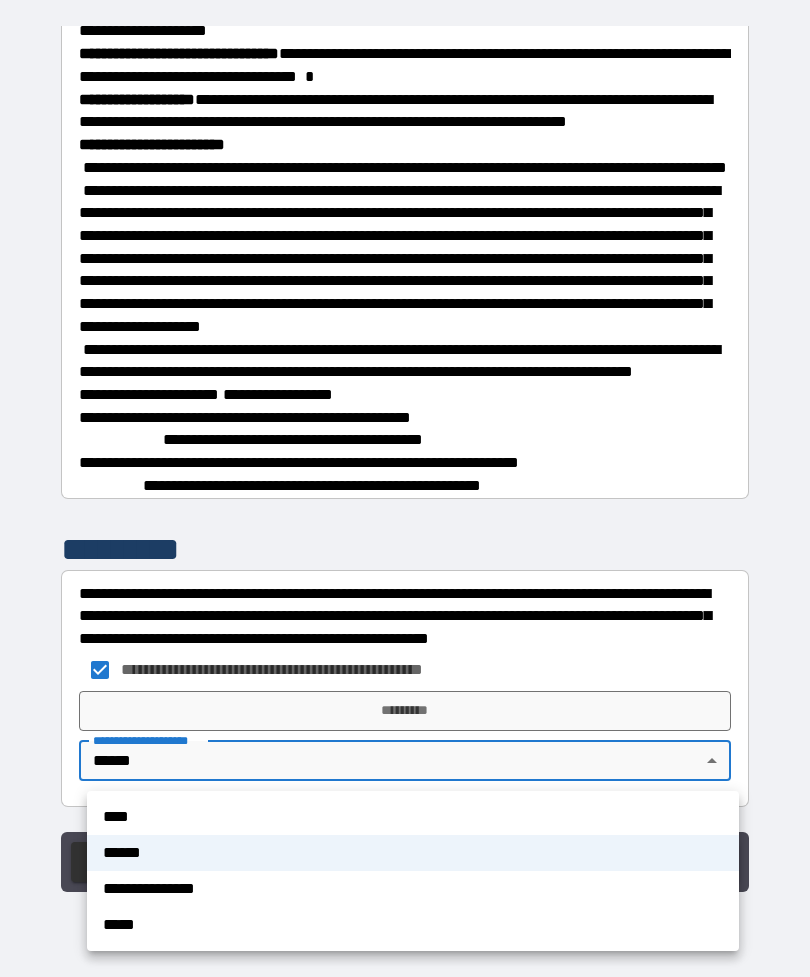 click on "****" at bounding box center (413, 817) 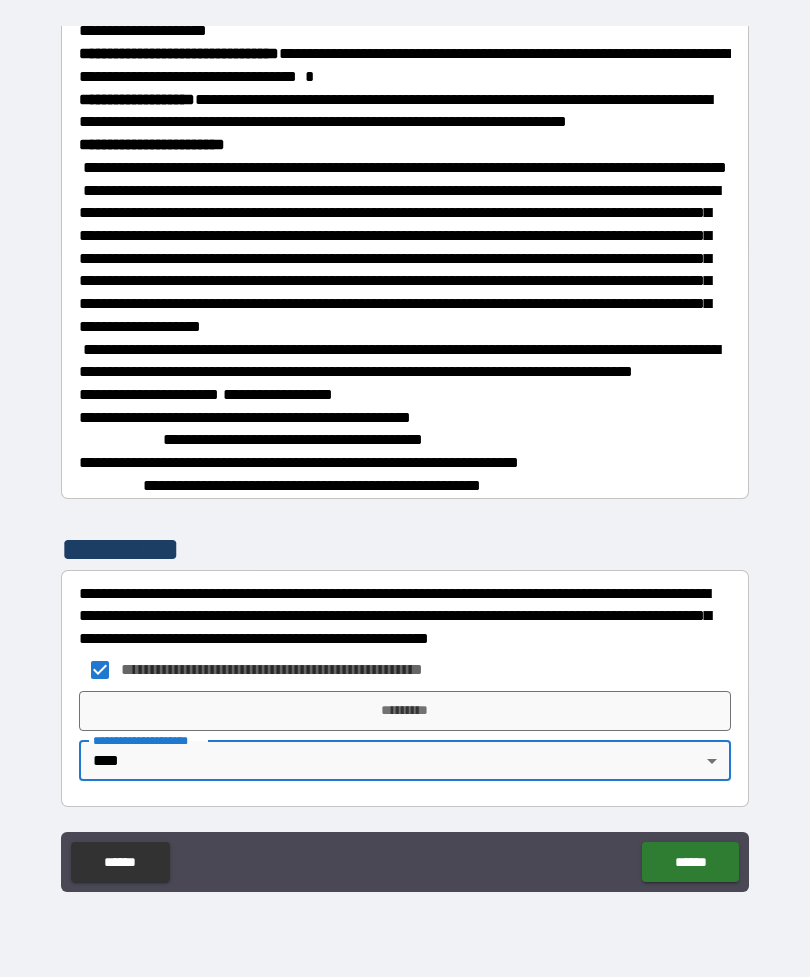 scroll, scrollTop: 3242, scrollLeft: 0, axis: vertical 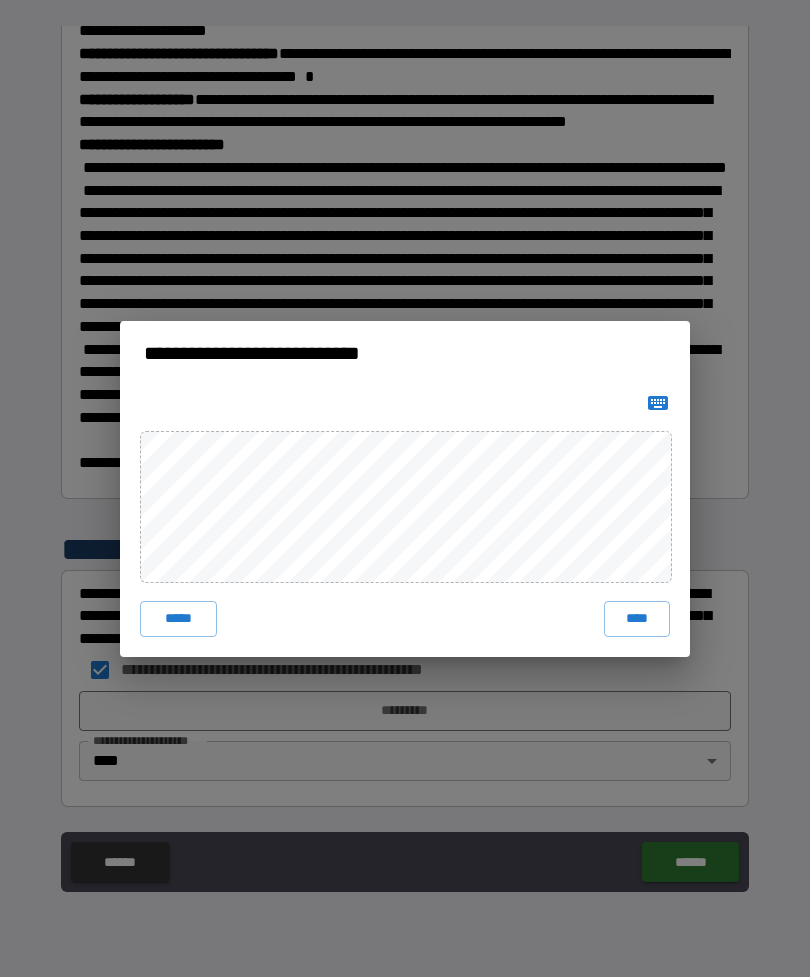 click on "**********" at bounding box center [405, 488] 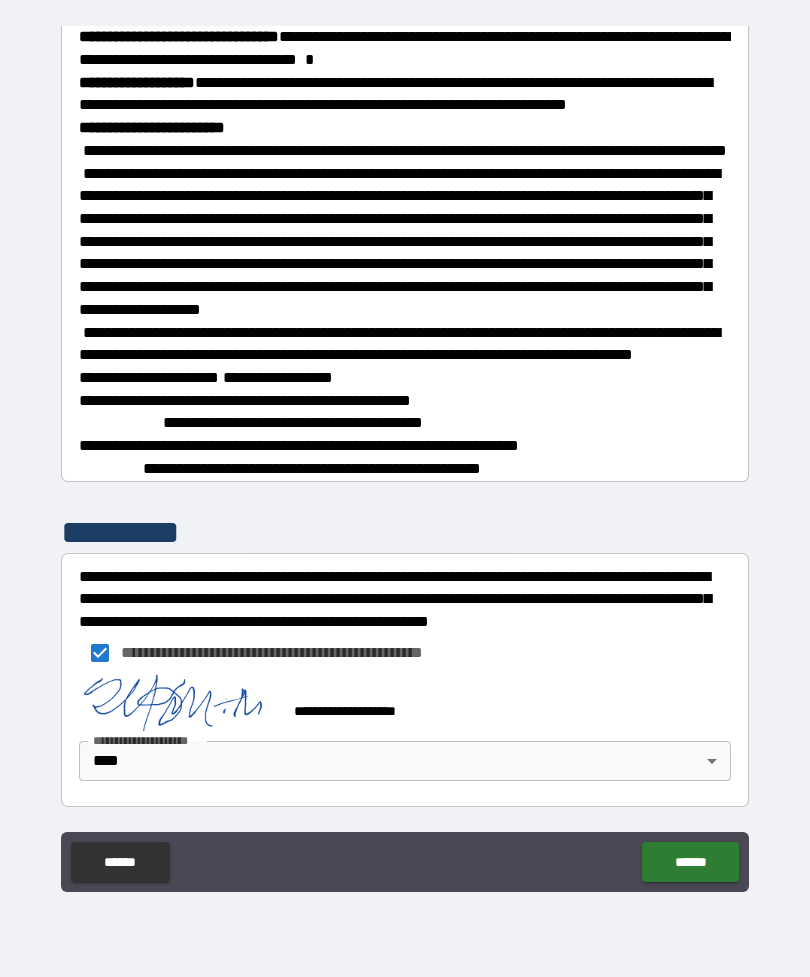 scroll, scrollTop: 3259, scrollLeft: 0, axis: vertical 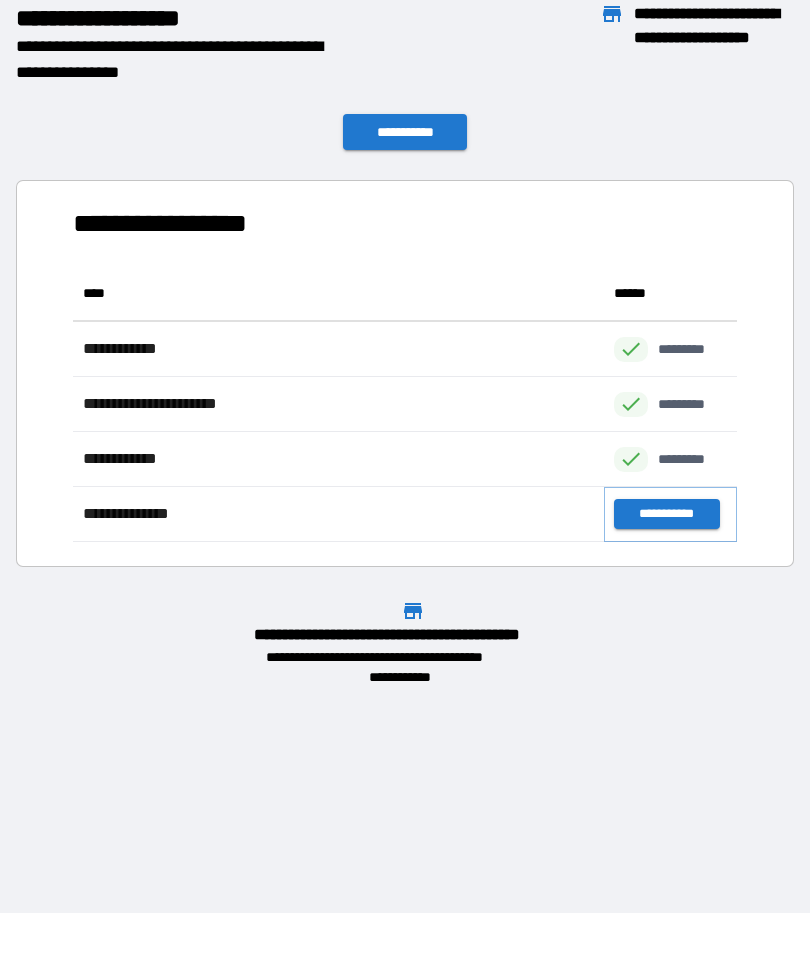 click on "**********" at bounding box center [666, 514] 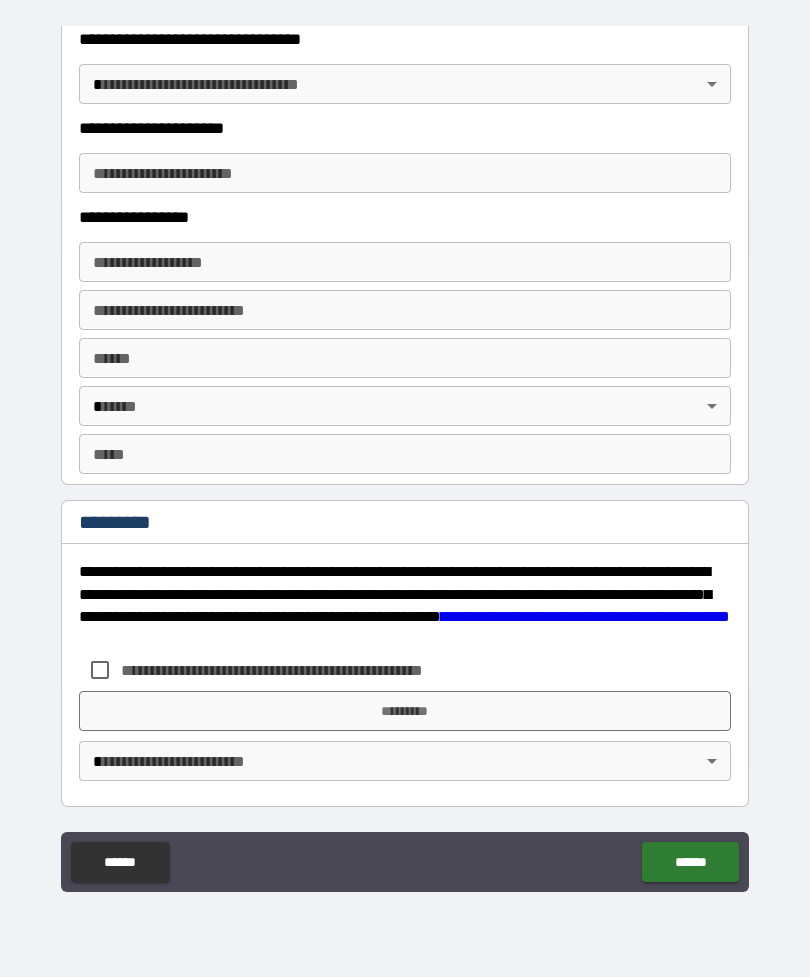 scroll, scrollTop: 3550, scrollLeft: 0, axis: vertical 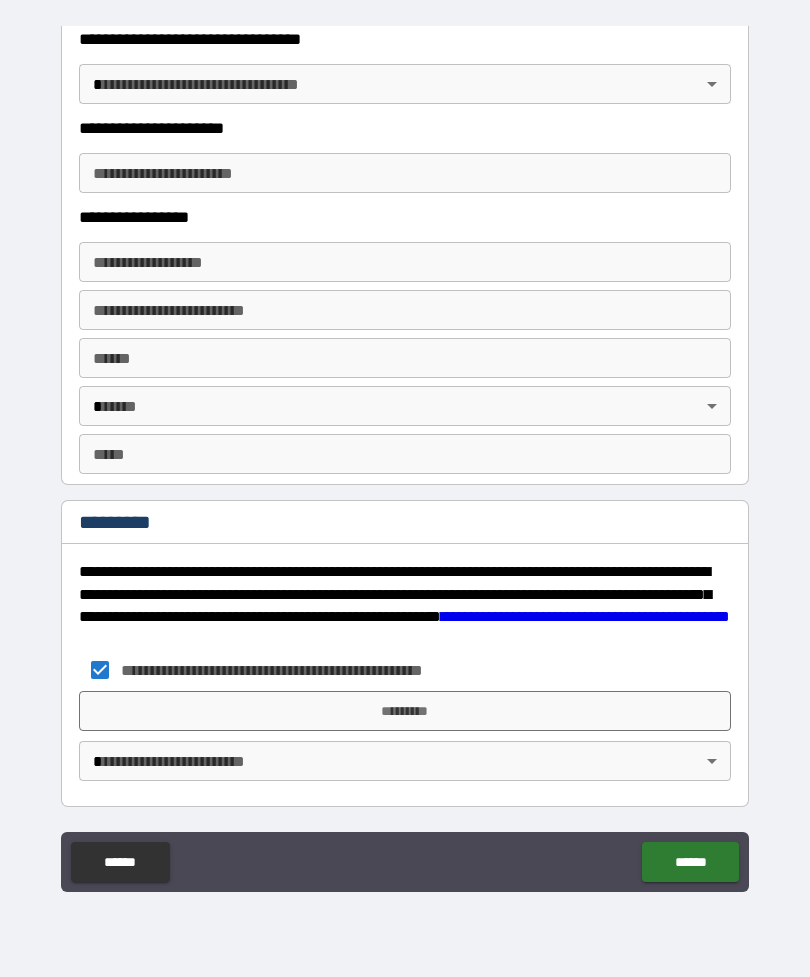 click on "*********" at bounding box center (405, 711) 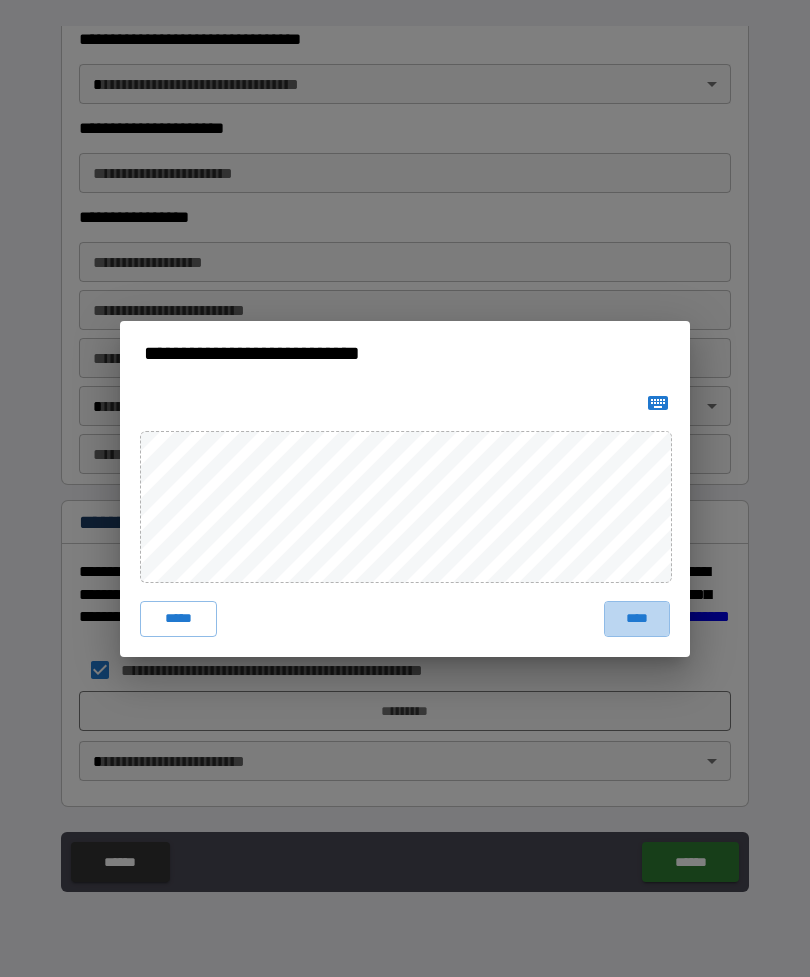 click on "****" at bounding box center (637, 619) 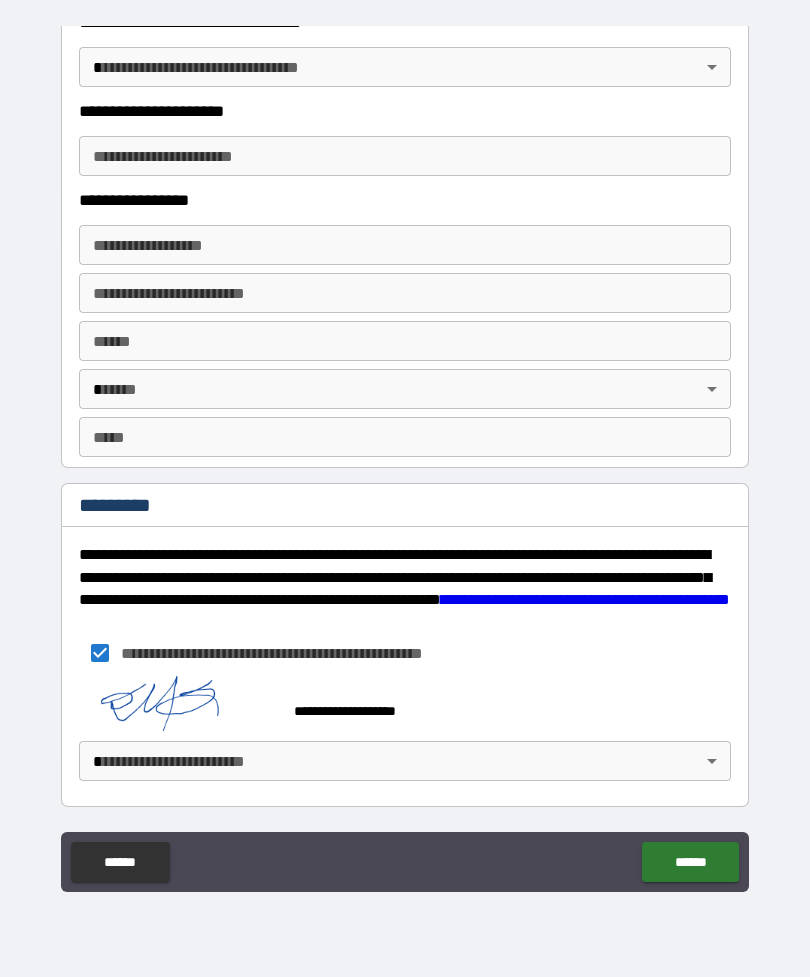 scroll, scrollTop: 3567, scrollLeft: 0, axis: vertical 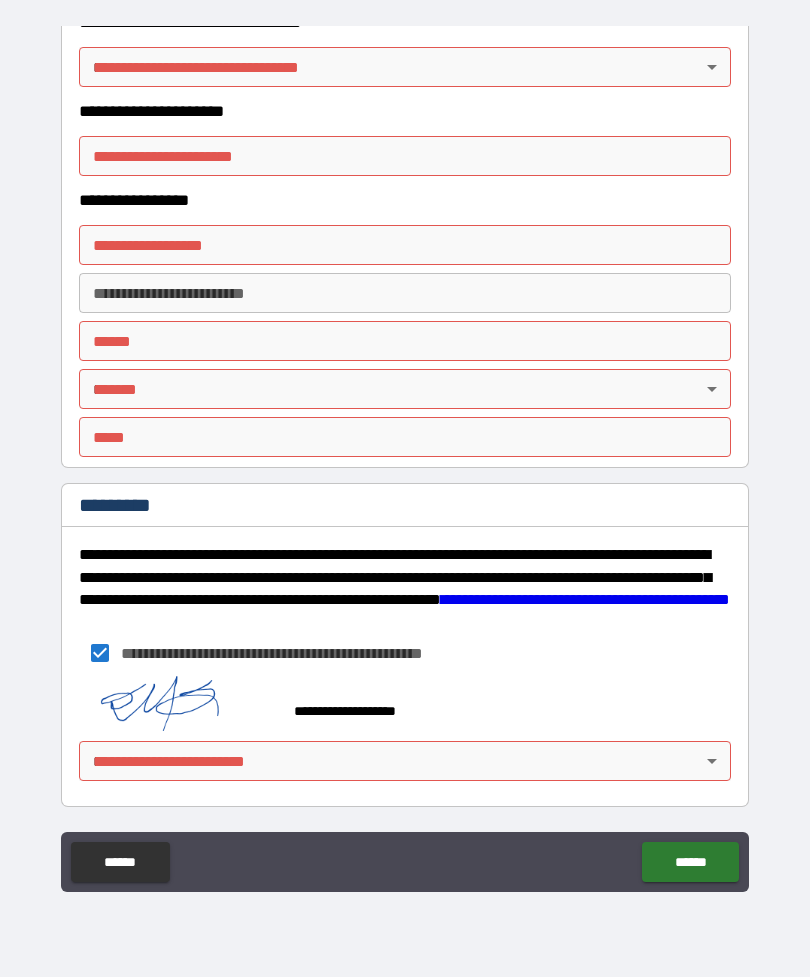 click on "**********" at bounding box center (405, 456) 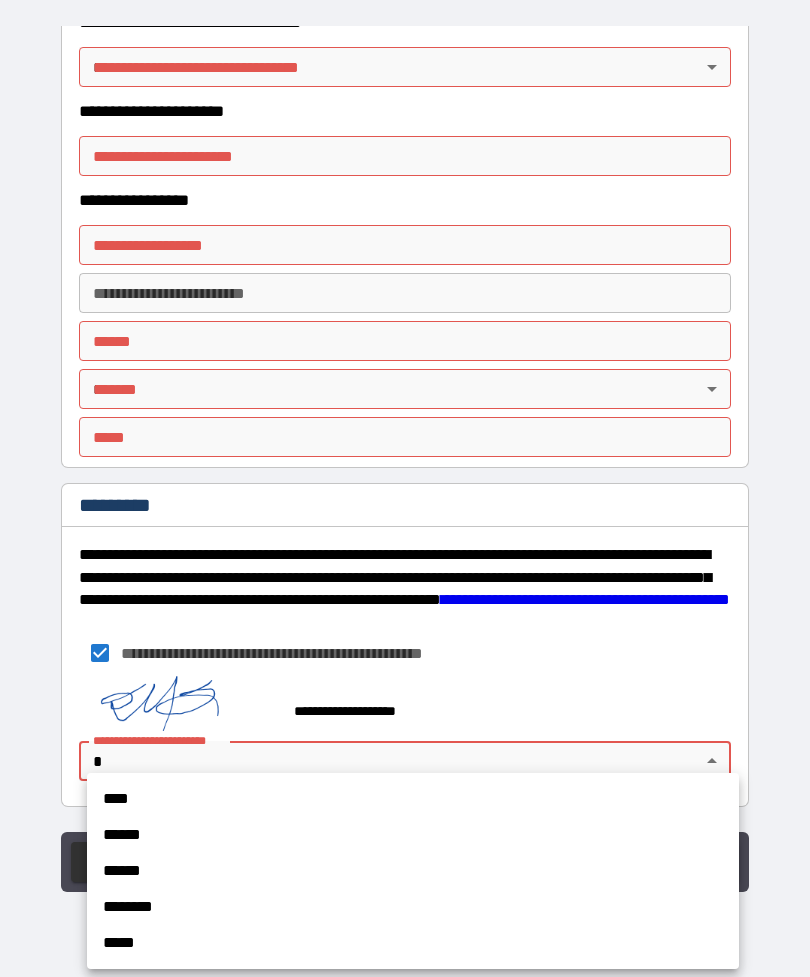 click on "****" at bounding box center (413, 799) 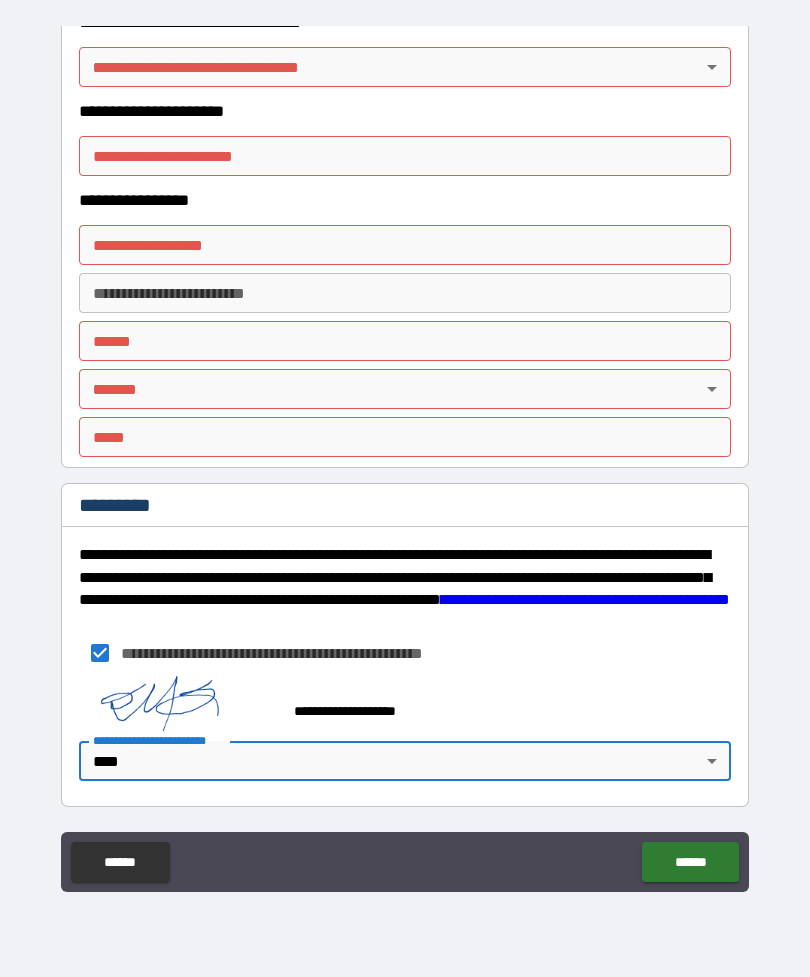 click on "******" at bounding box center [690, 862] 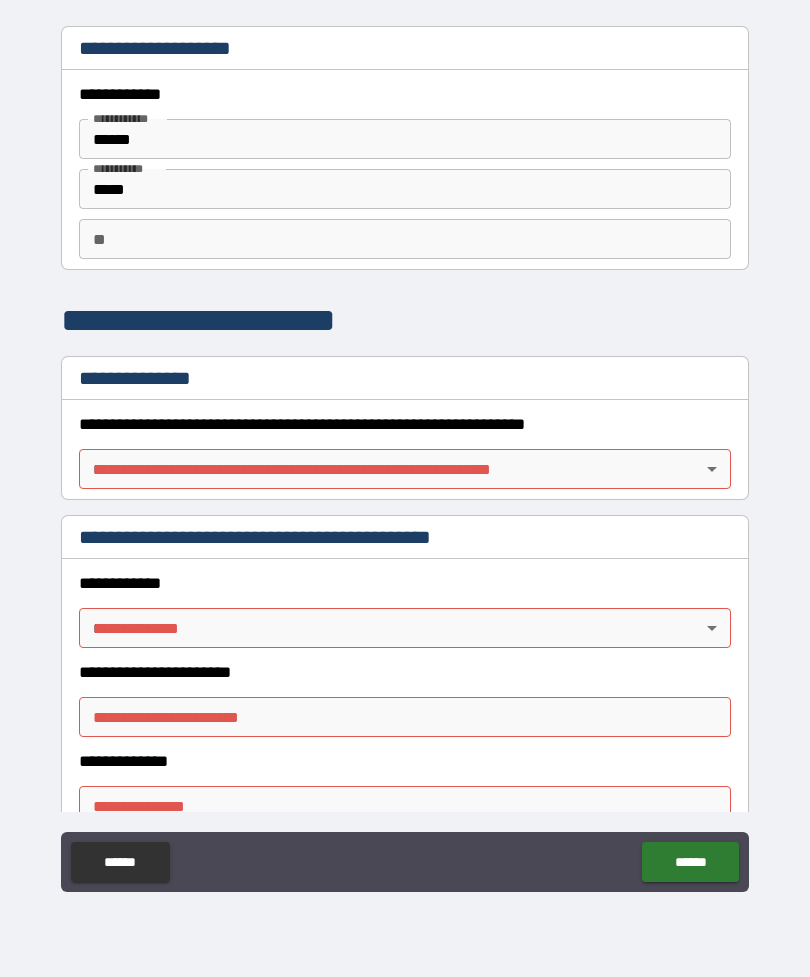 scroll, scrollTop: 0, scrollLeft: 0, axis: both 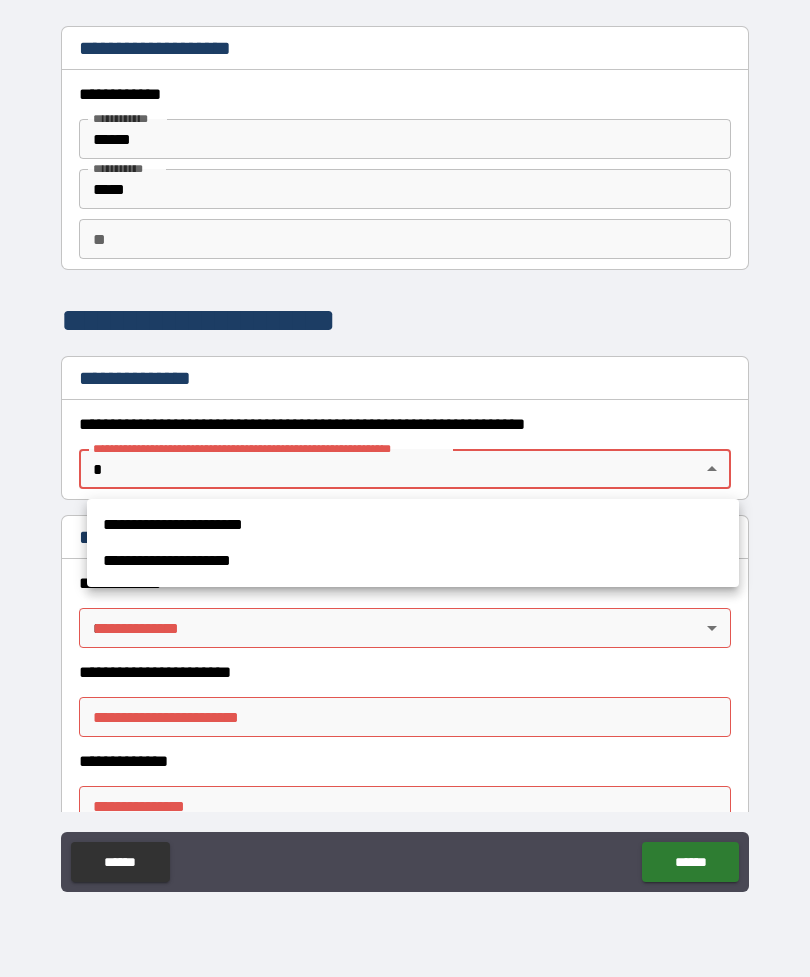 click on "**********" at bounding box center [413, 561] 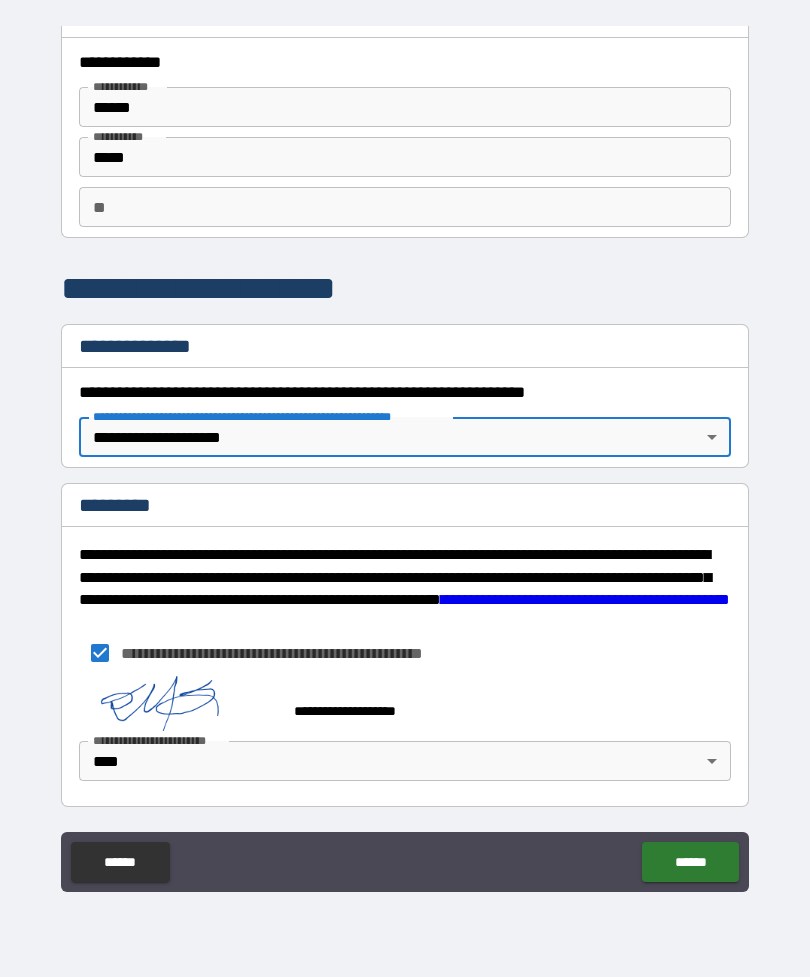 scroll, scrollTop: 32, scrollLeft: 0, axis: vertical 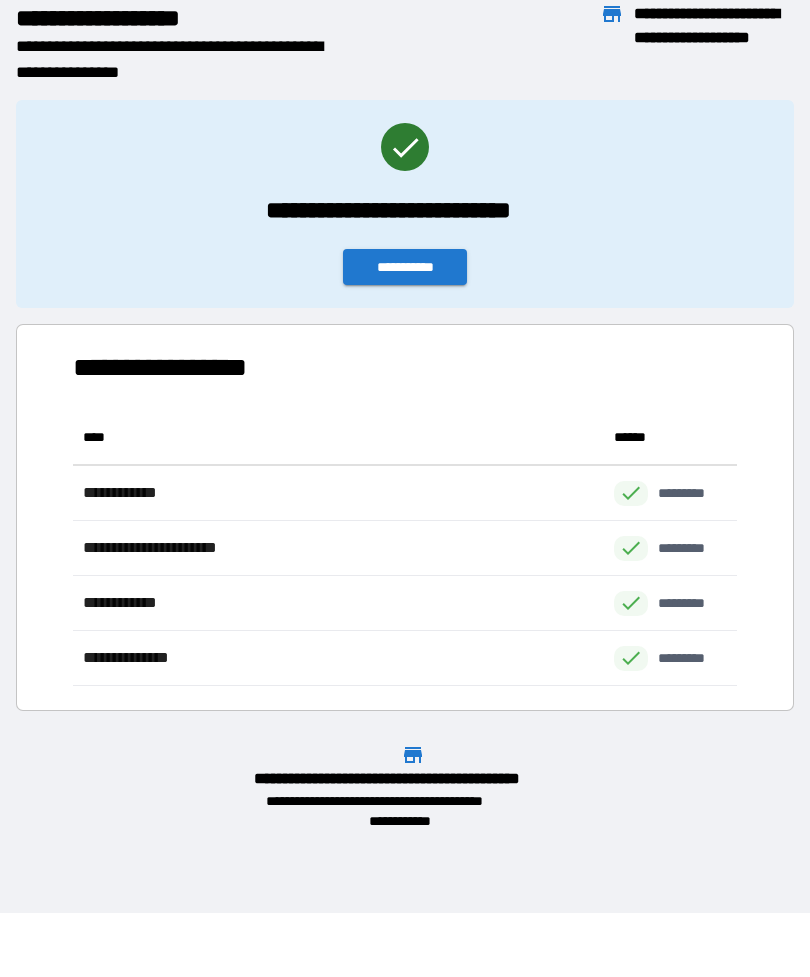 click on "**********" at bounding box center [405, 267] 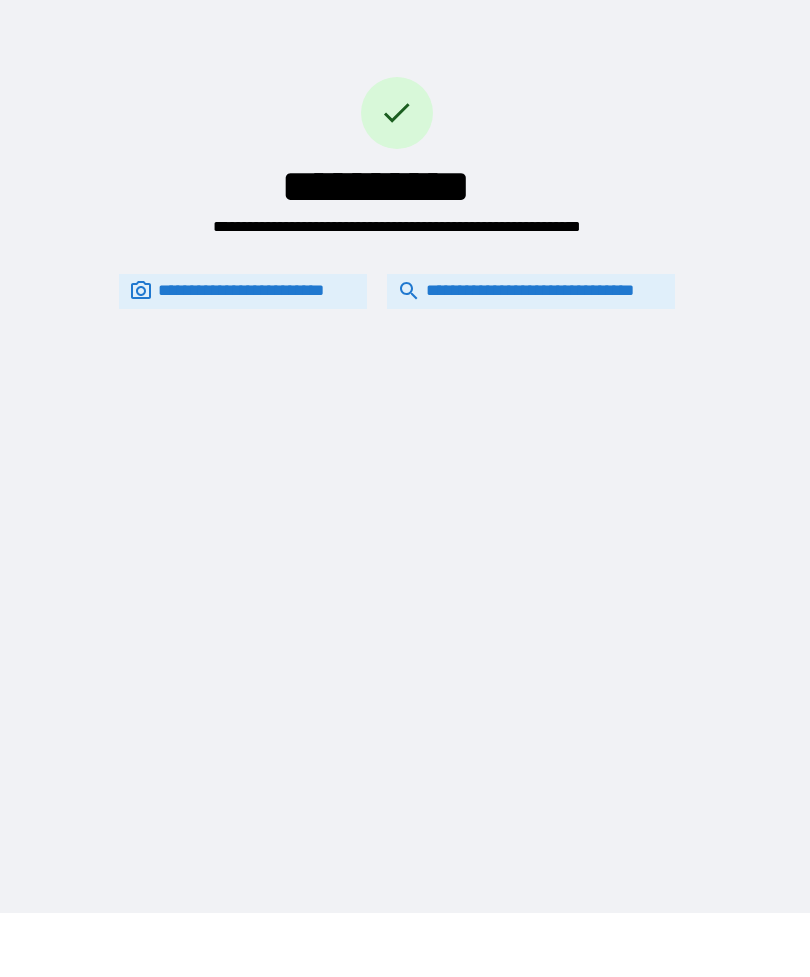 click on "**********" at bounding box center (405, 424) 